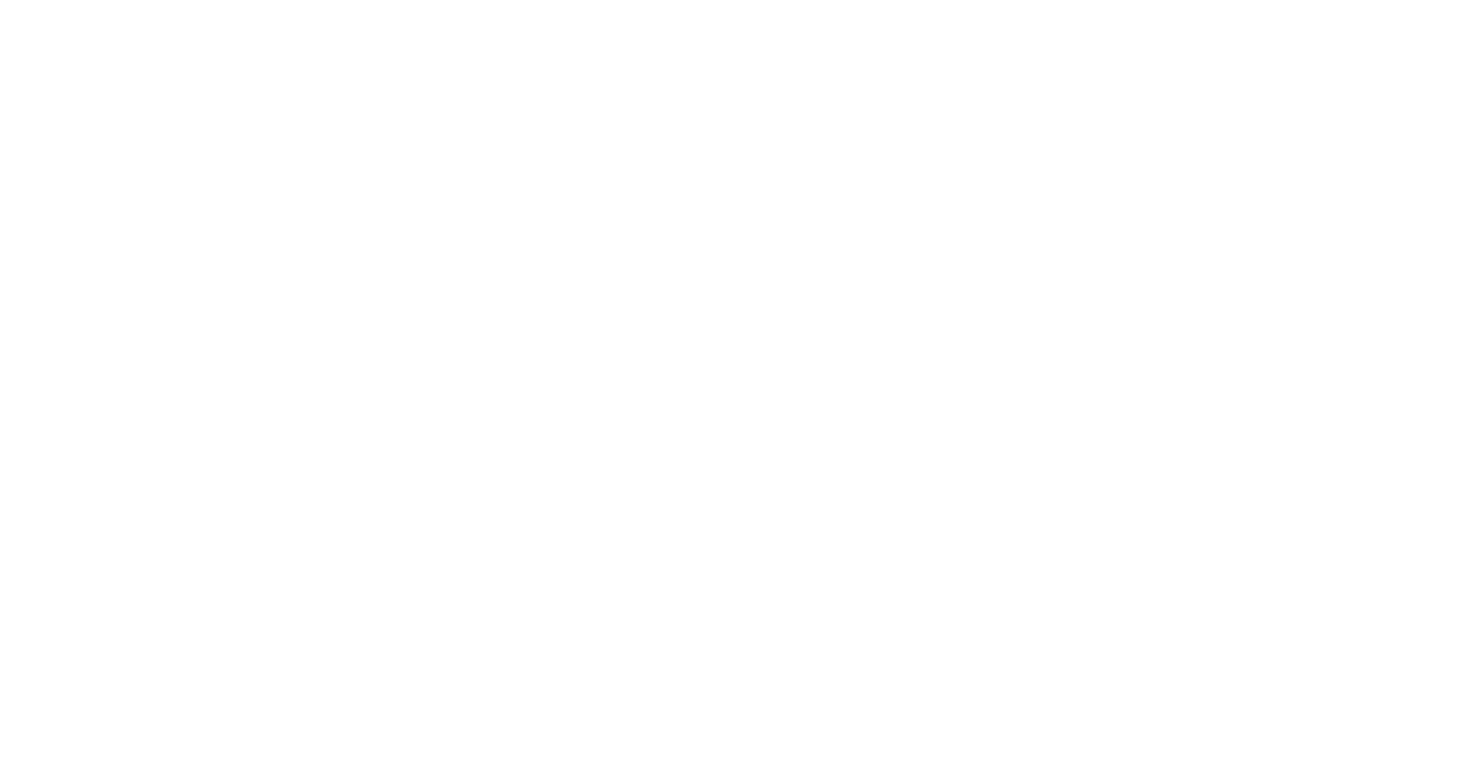 scroll, scrollTop: 0, scrollLeft: 0, axis: both 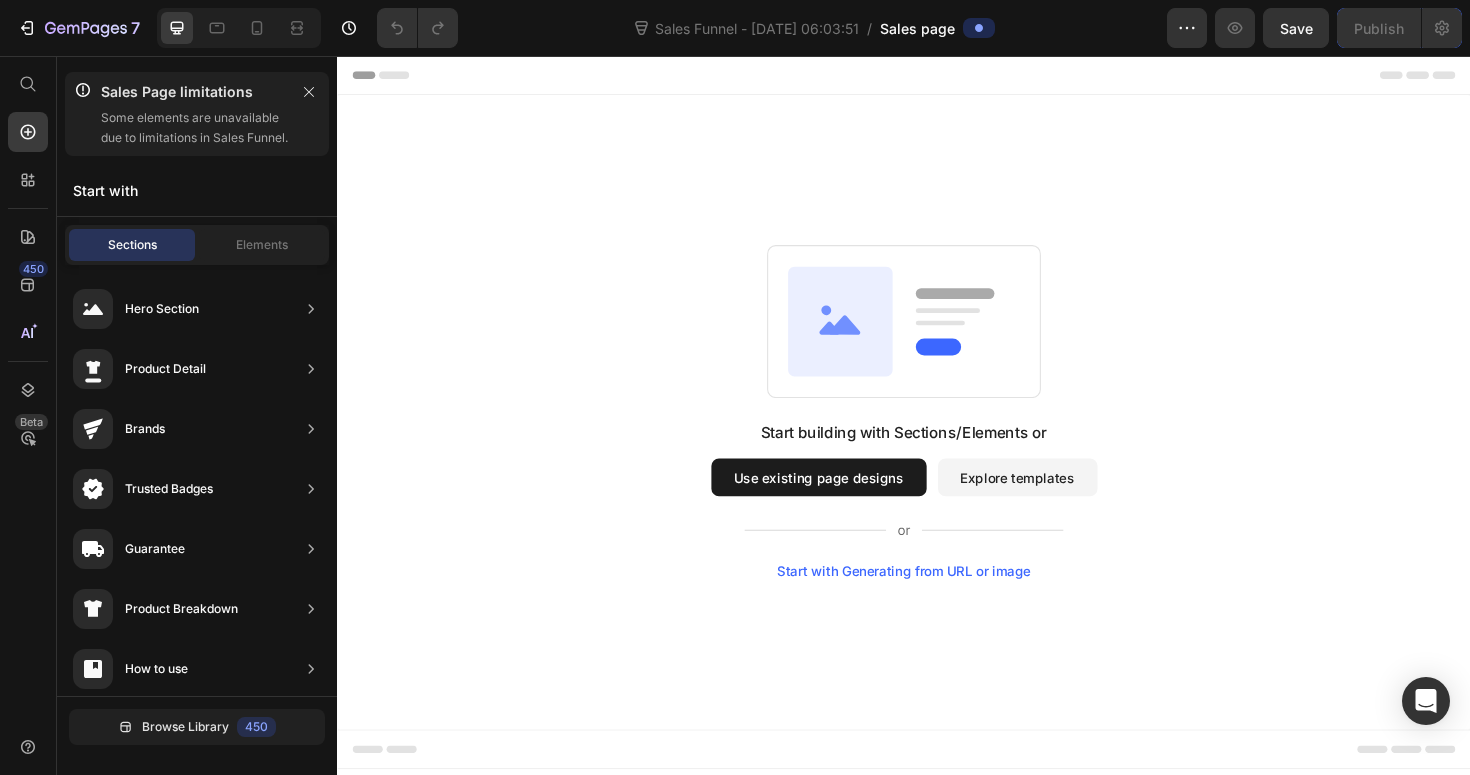 click on "Use existing page designs" at bounding box center [847, 502] 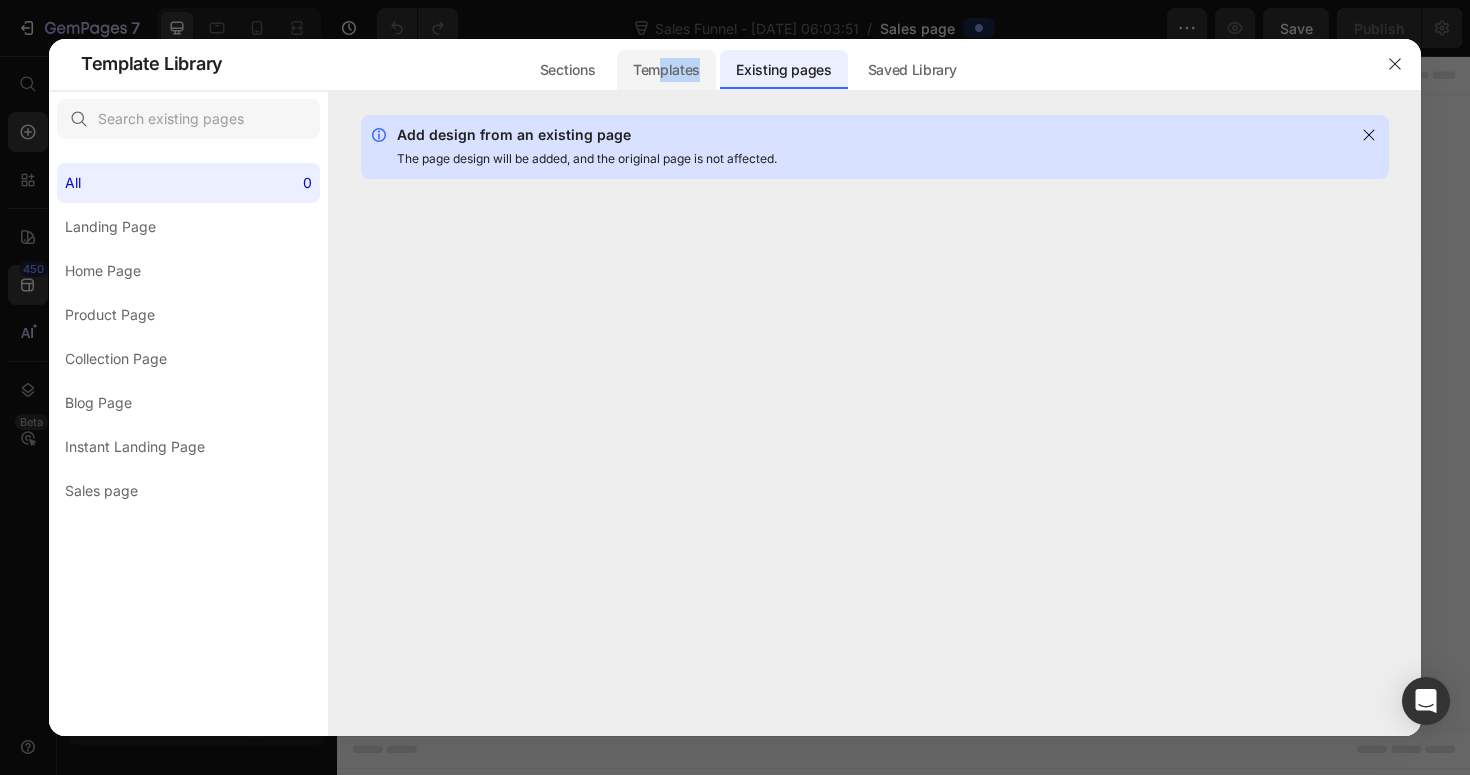 drag, startPoint x: 660, startPoint y: 90, endPoint x: 663, endPoint y: 76, distance: 14.3178215 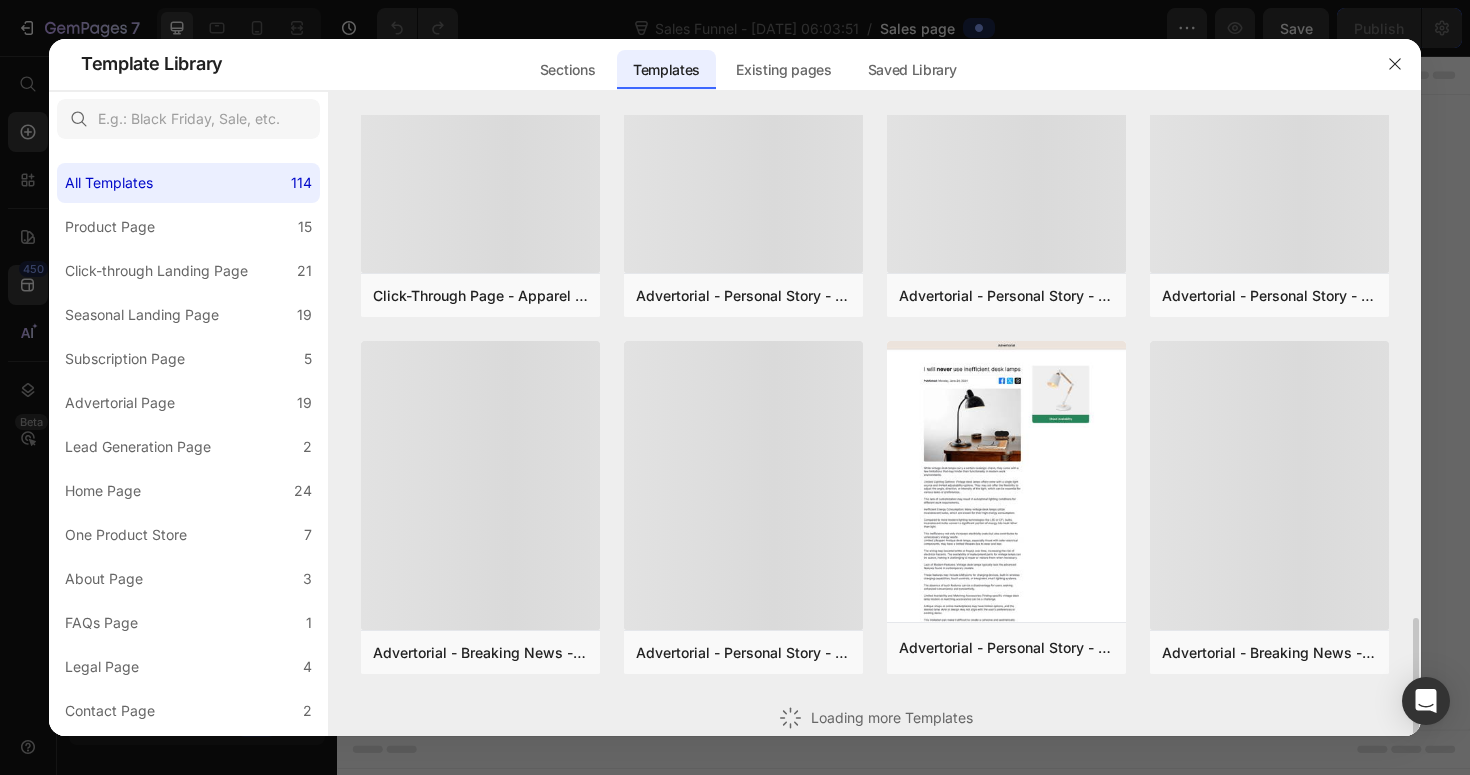 scroll, scrollTop: 2631, scrollLeft: 0, axis: vertical 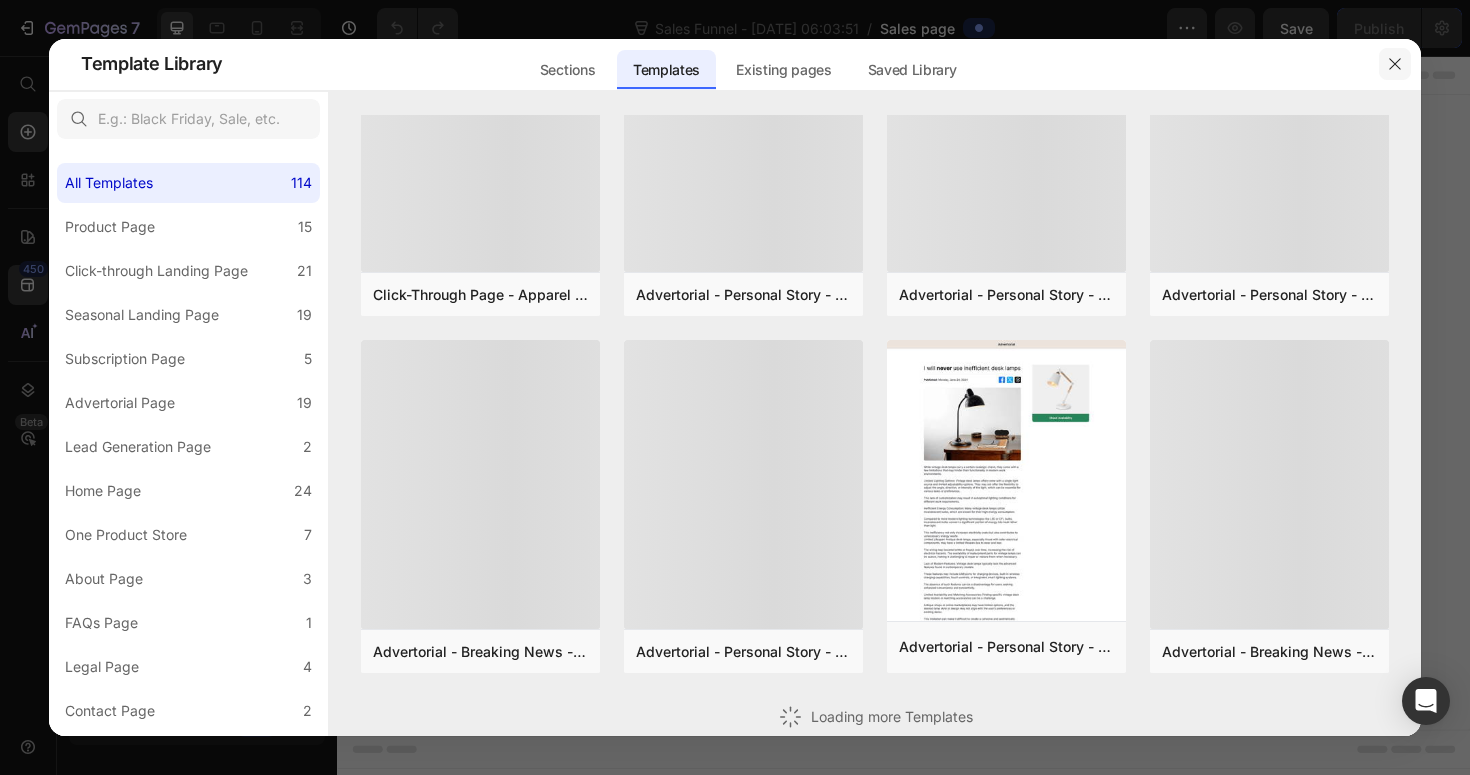 click 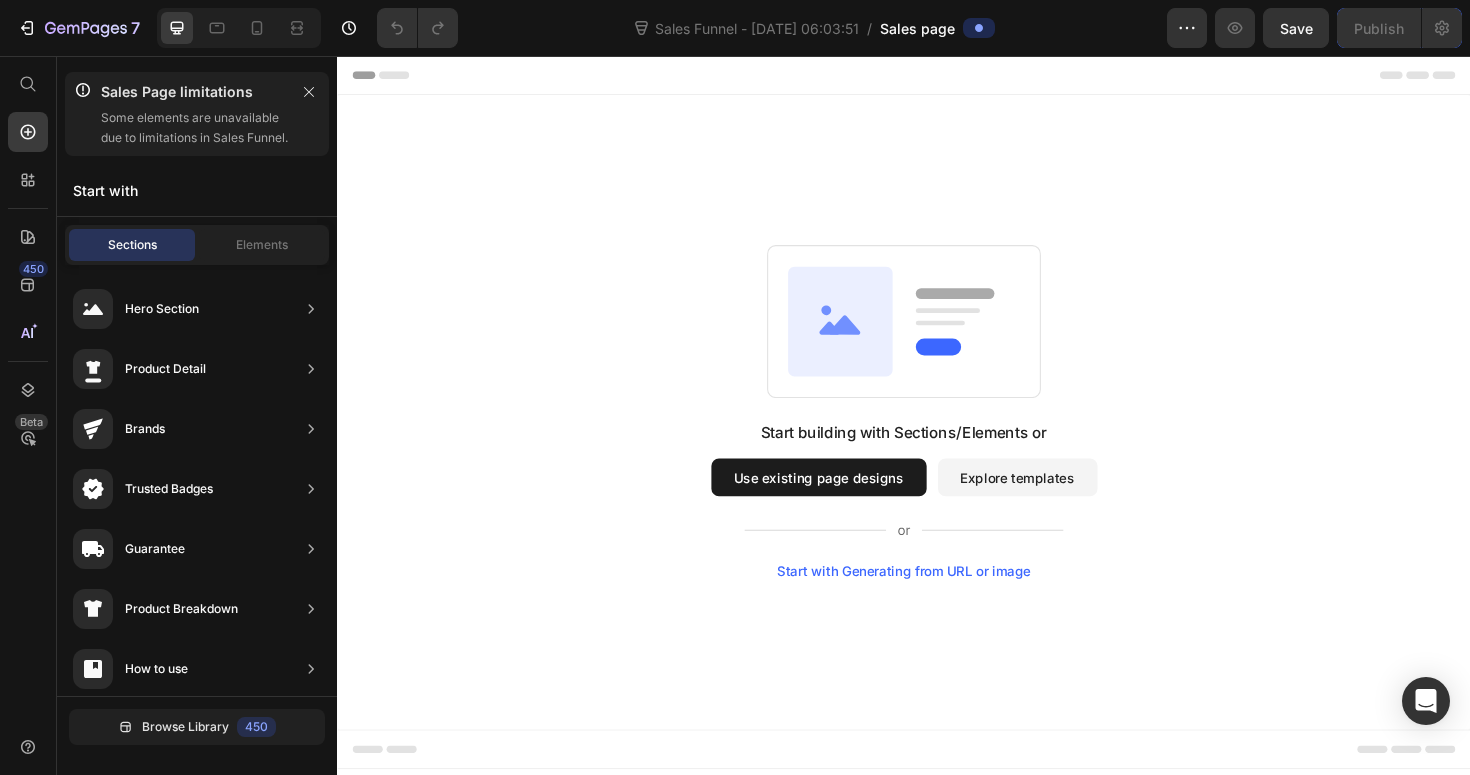 click on "Start building with Sections/Elements or Use existing page designs Explore templates Start with Generating from URL or image" at bounding box center (937, 433) 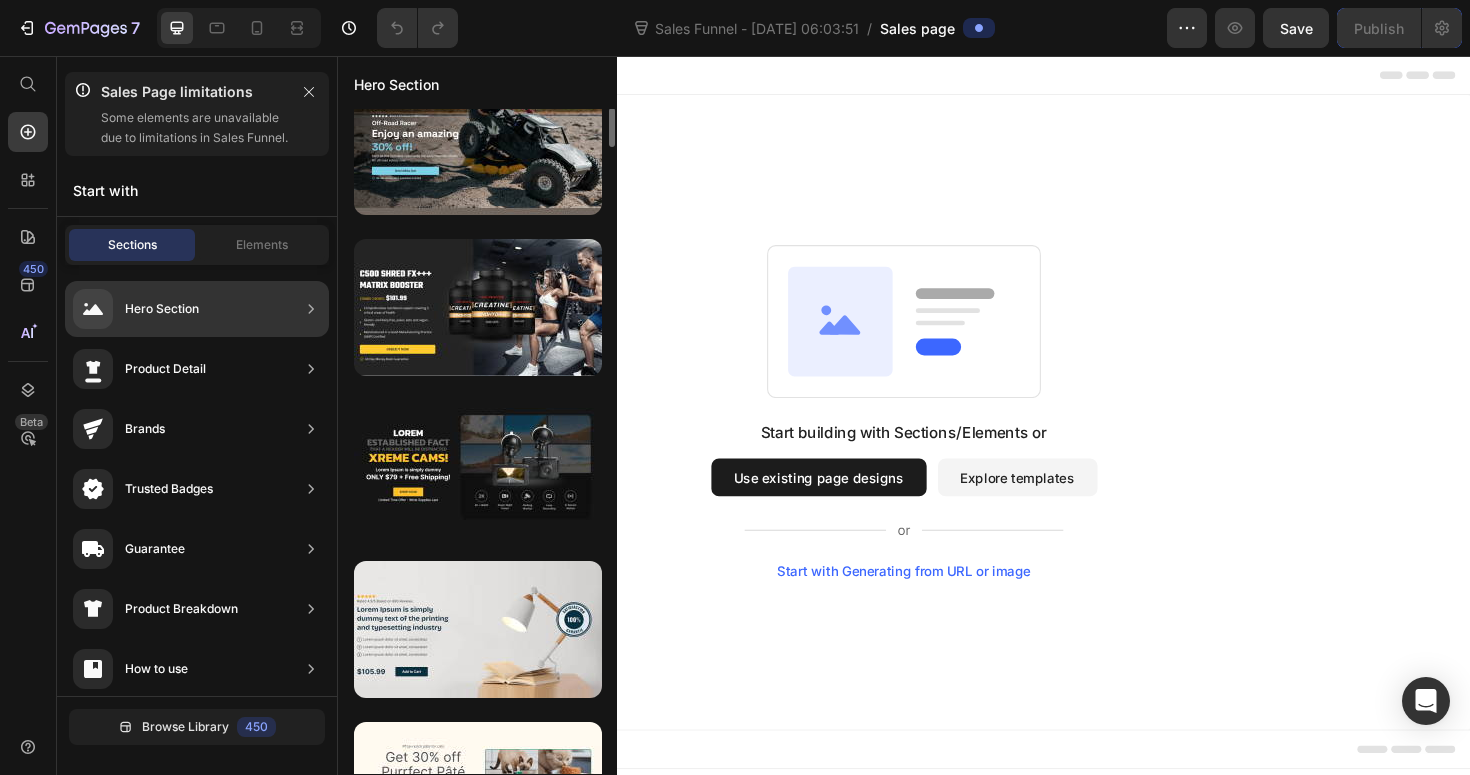 scroll, scrollTop: 0, scrollLeft: 0, axis: both 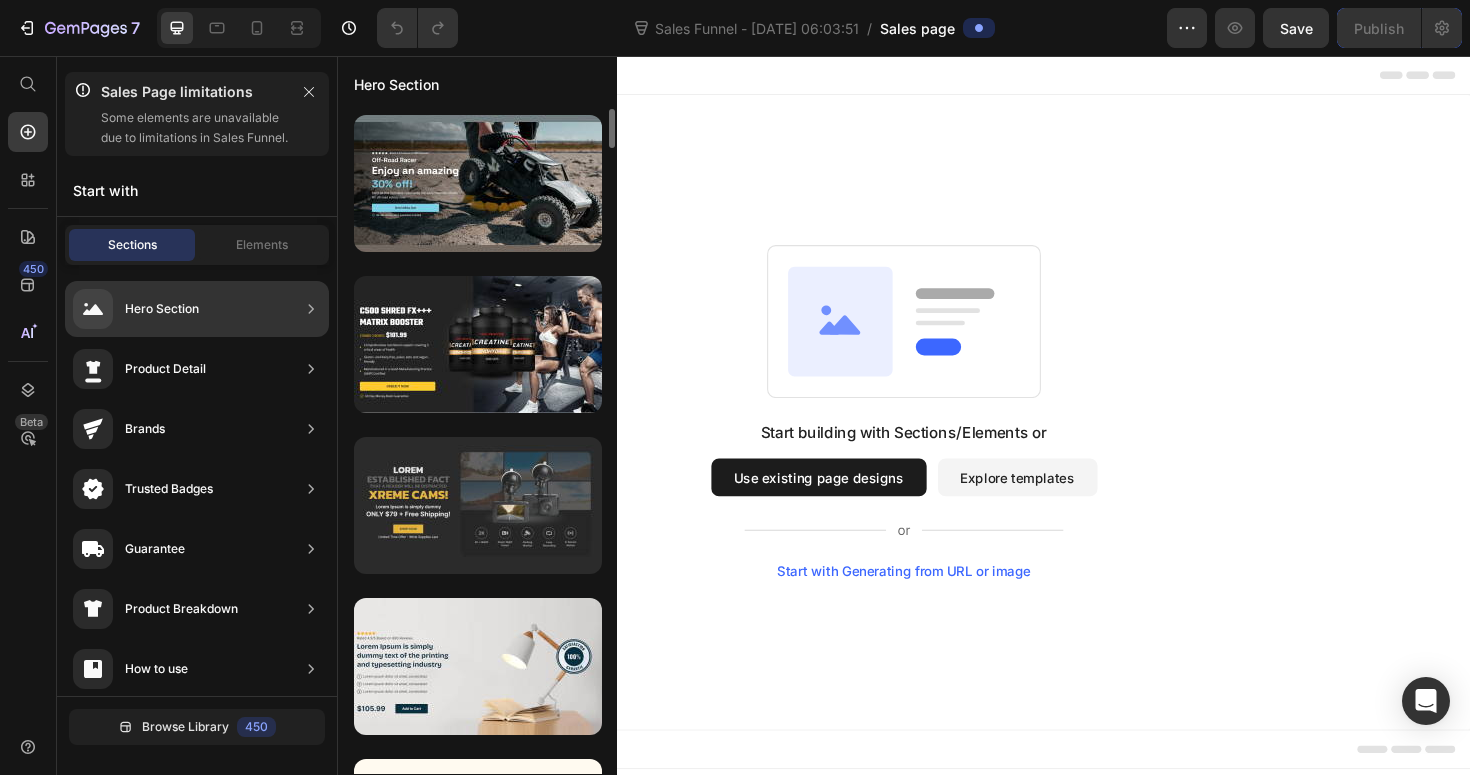 click at bounding box center (478, 505) 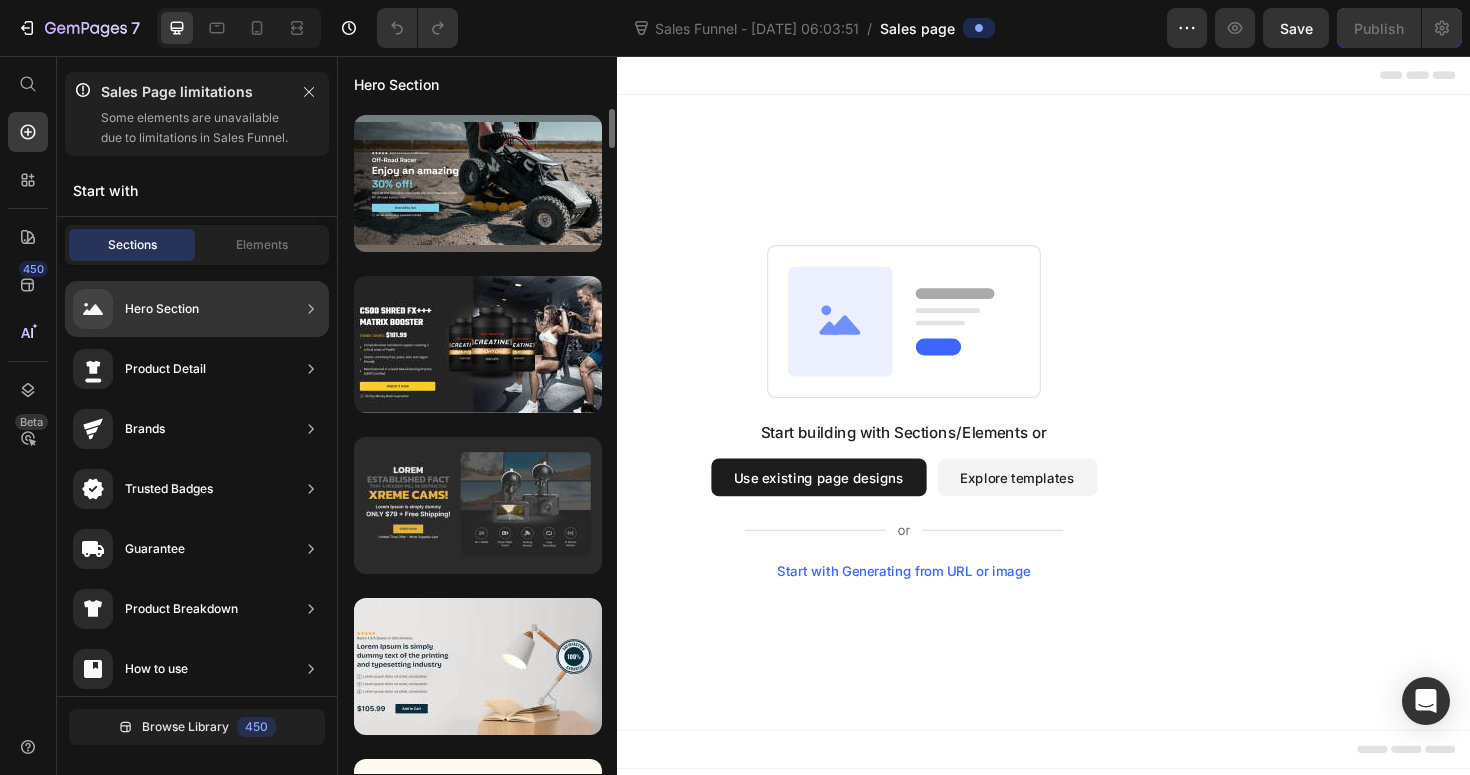 click at bounding box center [478, 505] 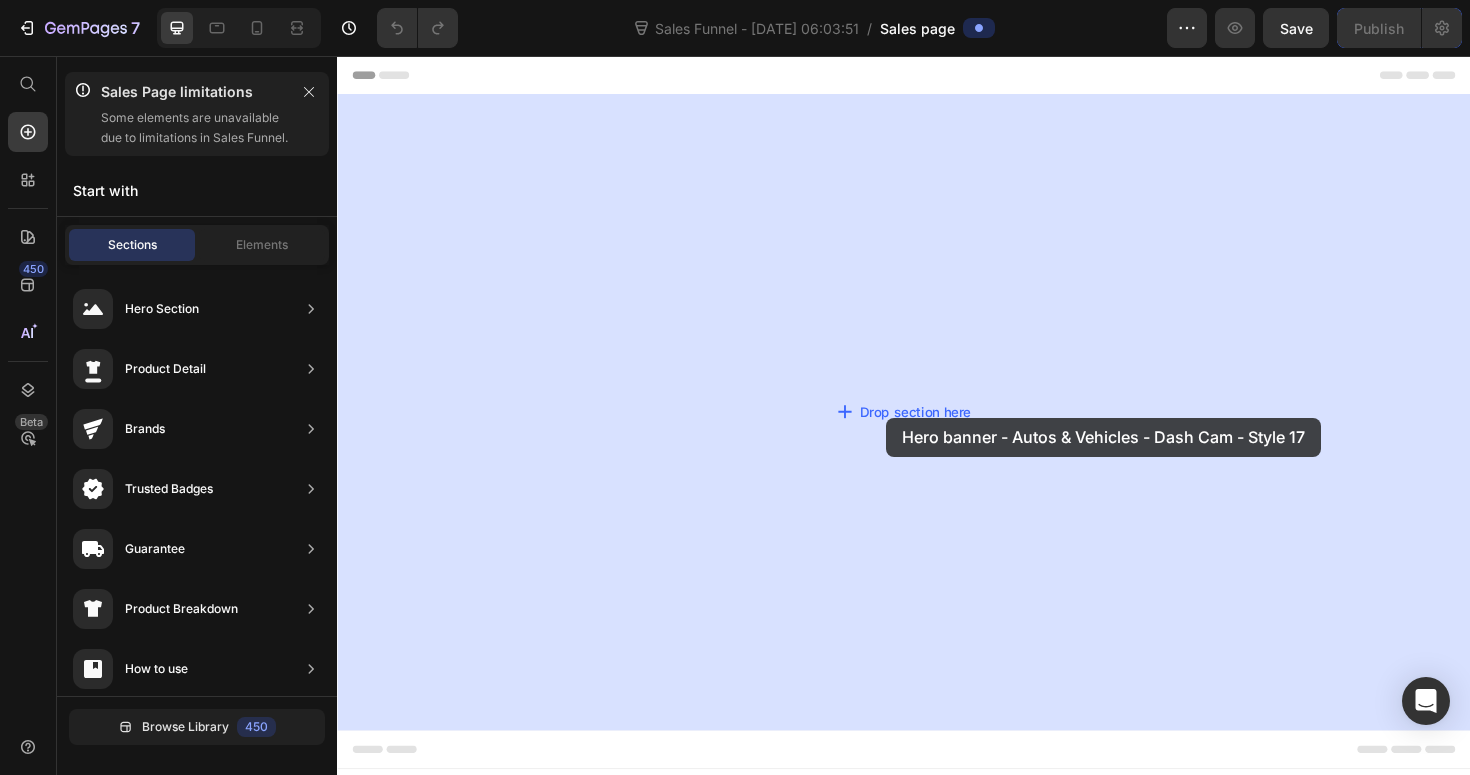 drag, startPoint x: 849, startPoint y: 566, endPoint x: 918, endPoint y: 438, distance: 145.41321 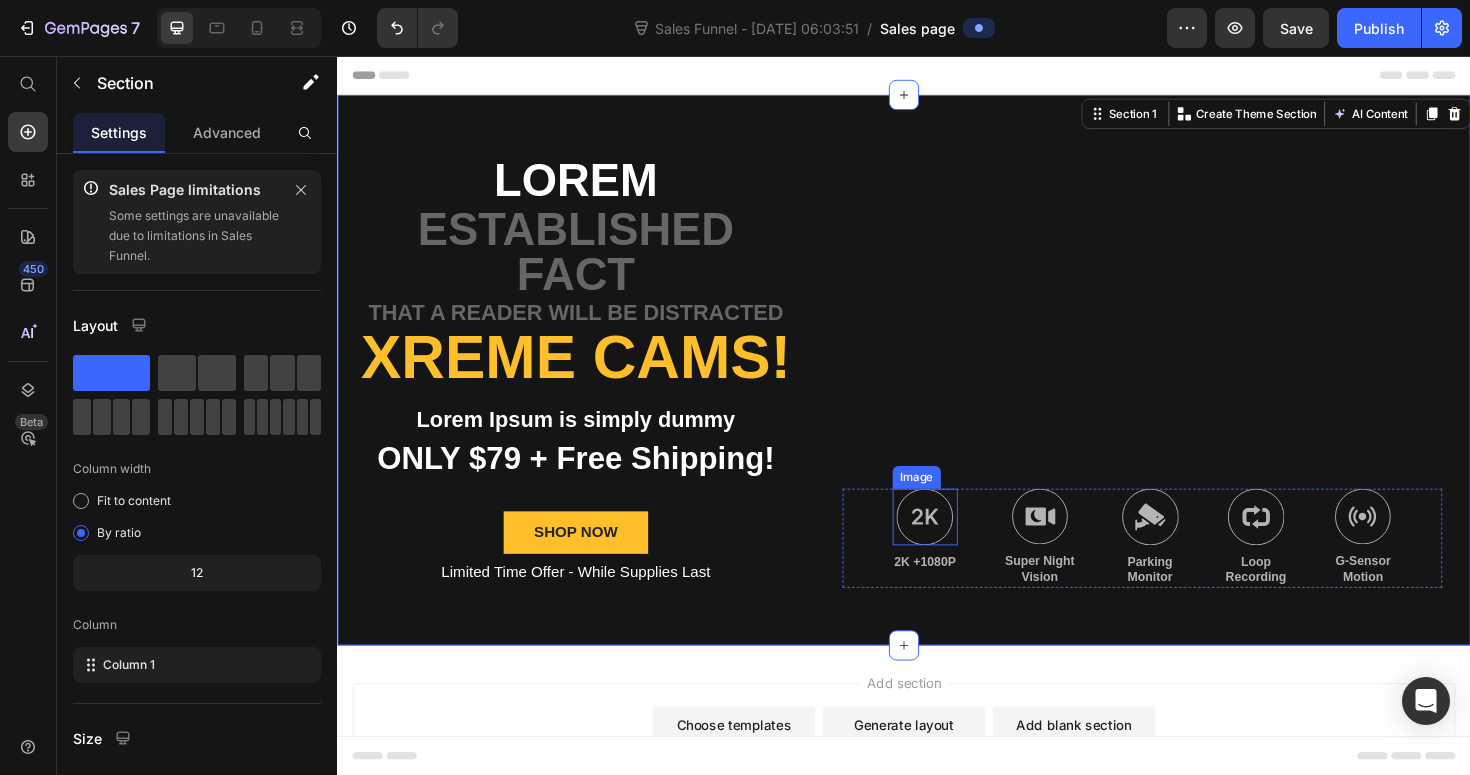 click at bounding box center [959, 544] 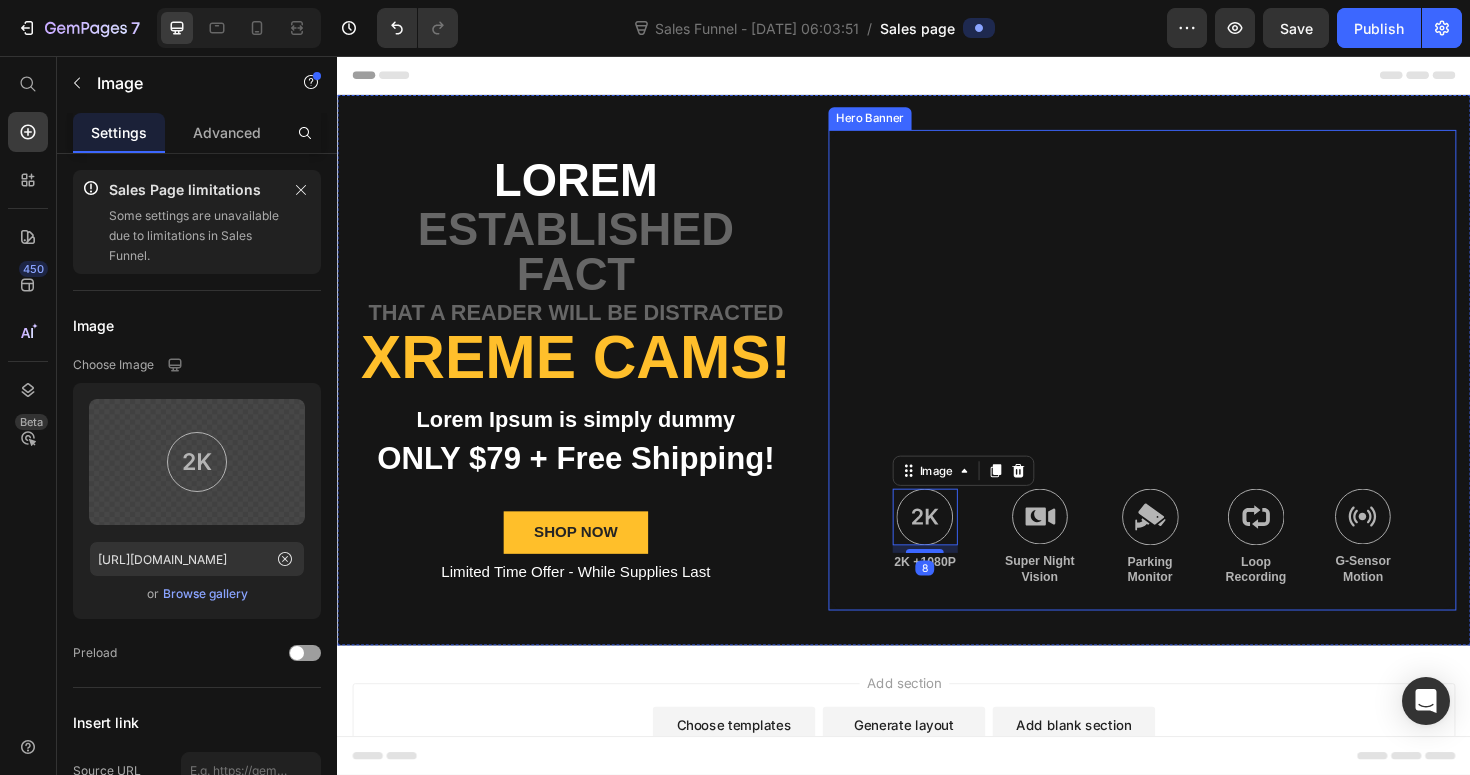 click at bounding box center (1189, 388) 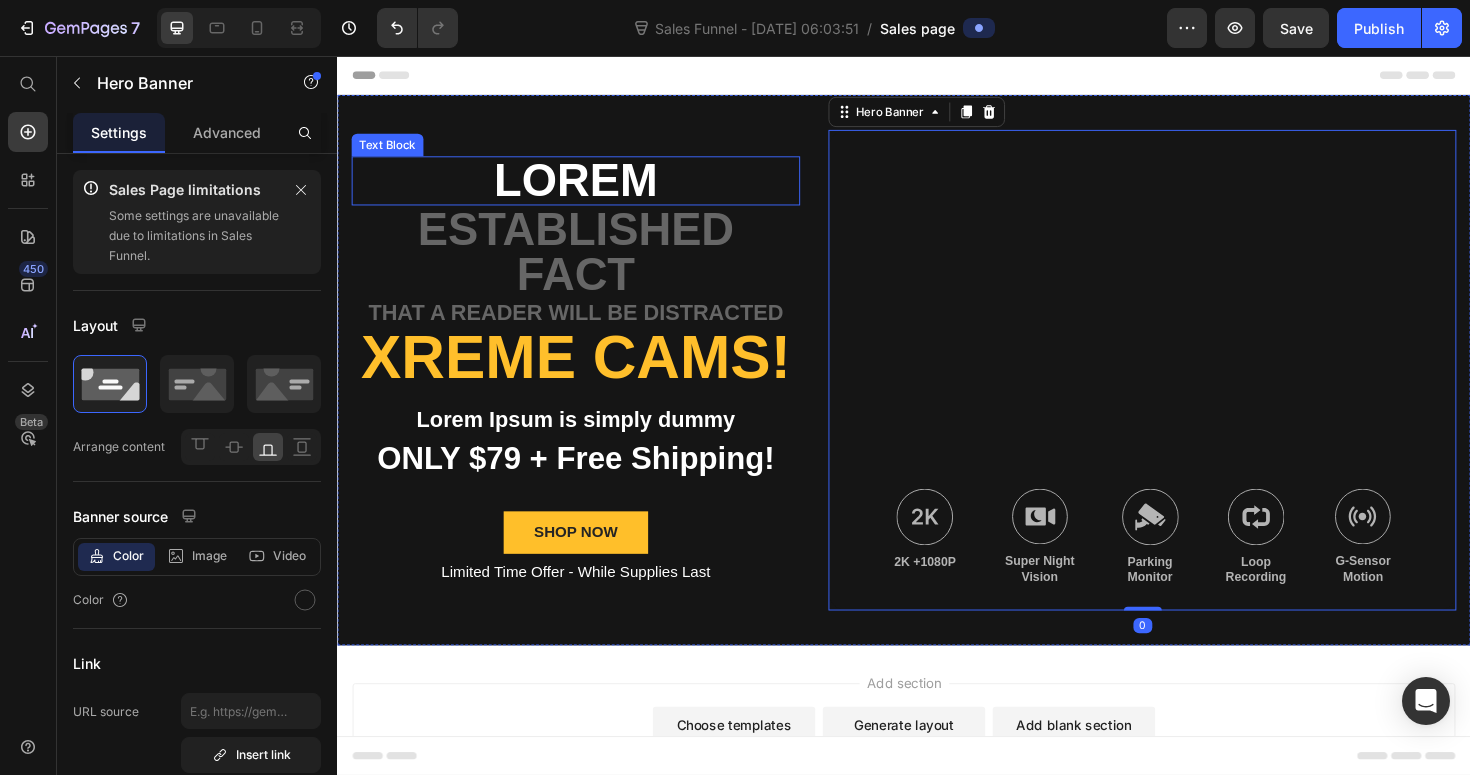 click on "Lorem" at bounding box center [589, 188] 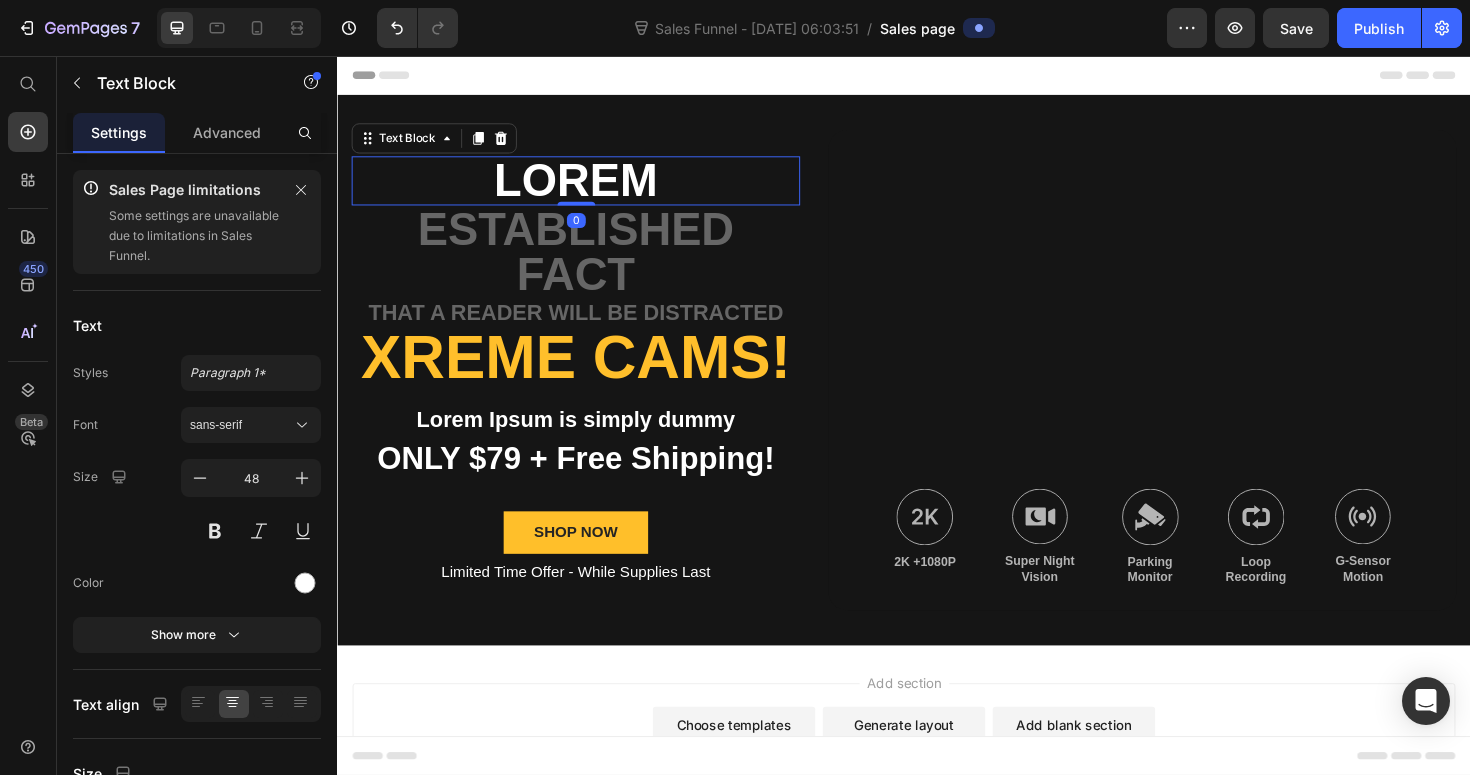 click on "Lorem" at bounding box center [589, 188] 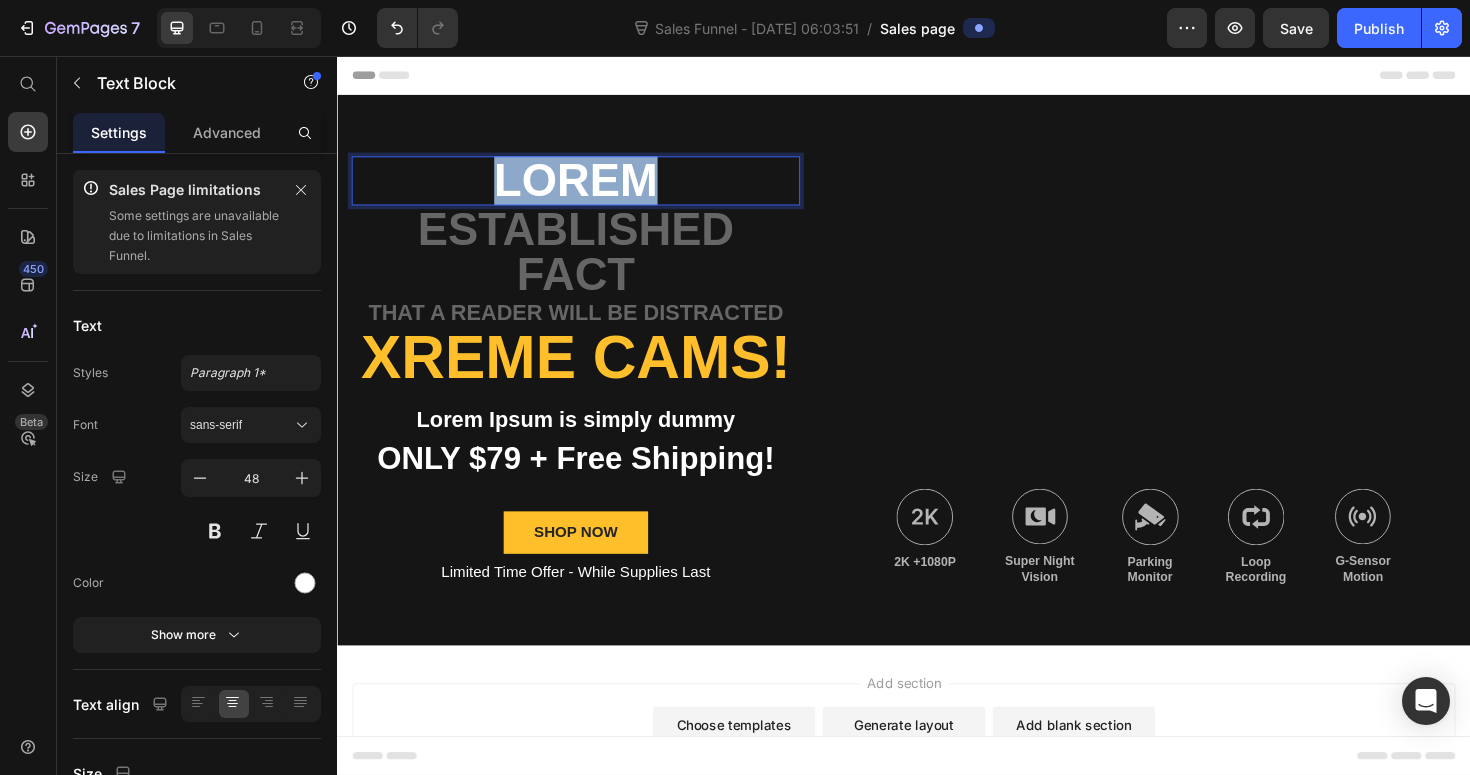click on "Lorem" at bounding box center (589, 188) 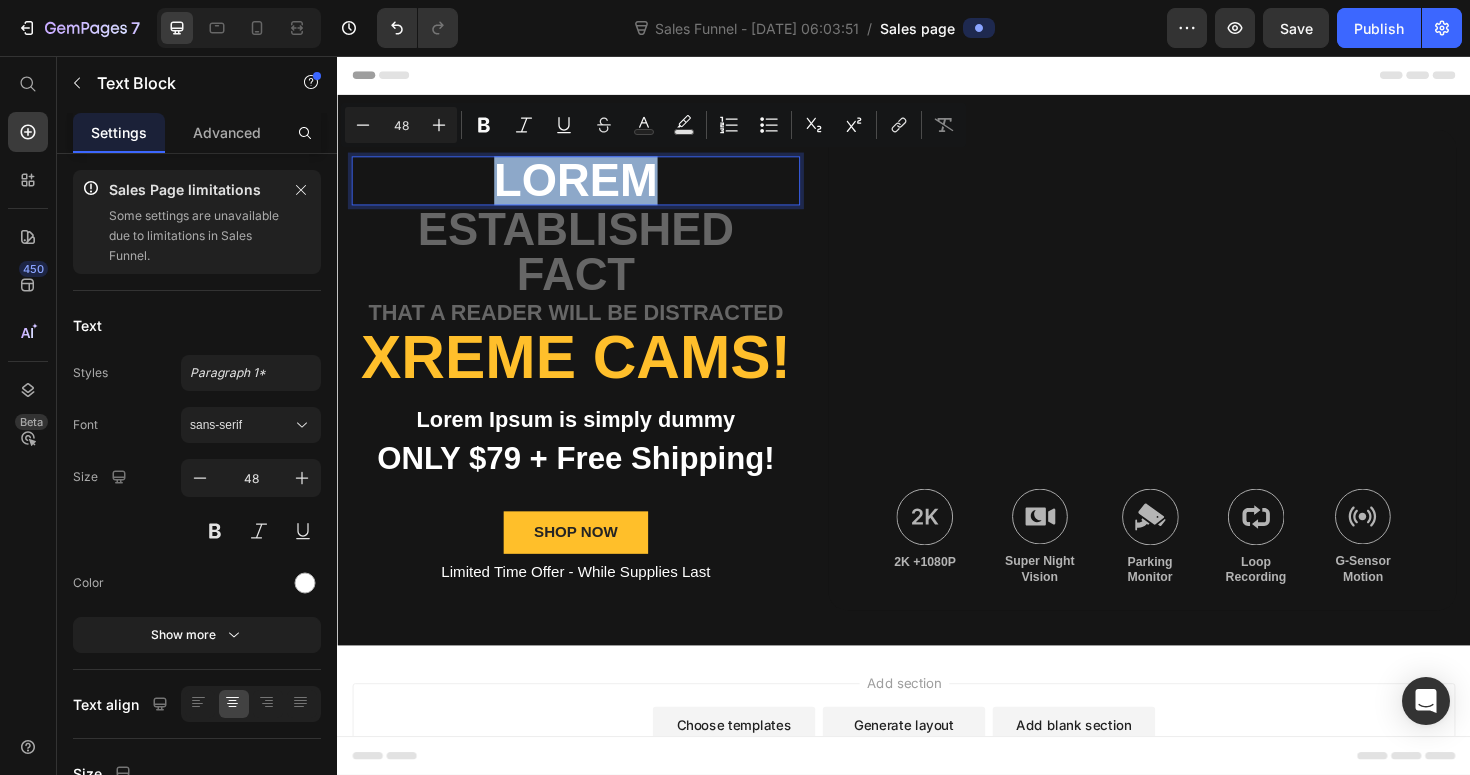click on "Lorem" at bounding box center [589, 188] 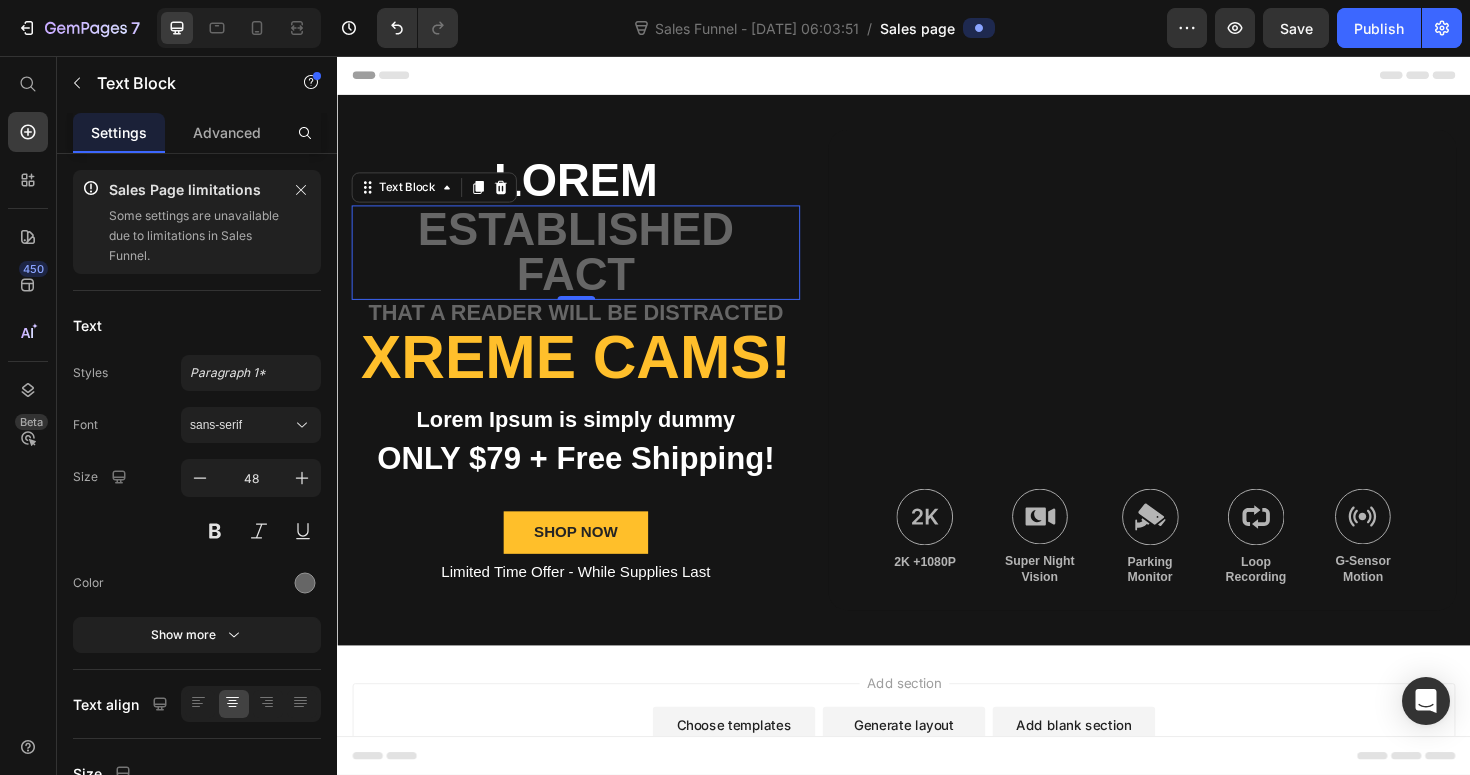 click on "established fact" at bounding box center (589, 264) 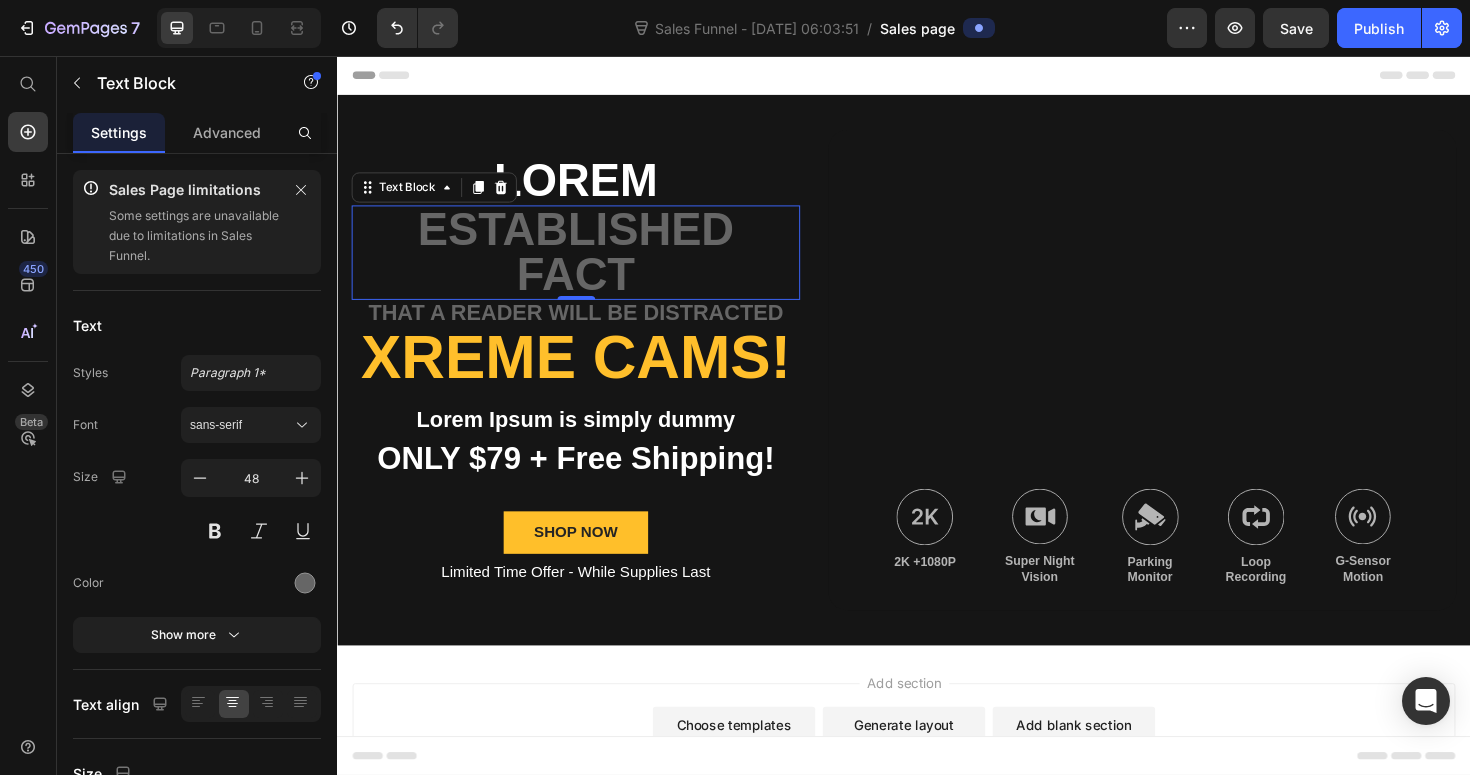click on "established fact" at bounding box center (589, 264) 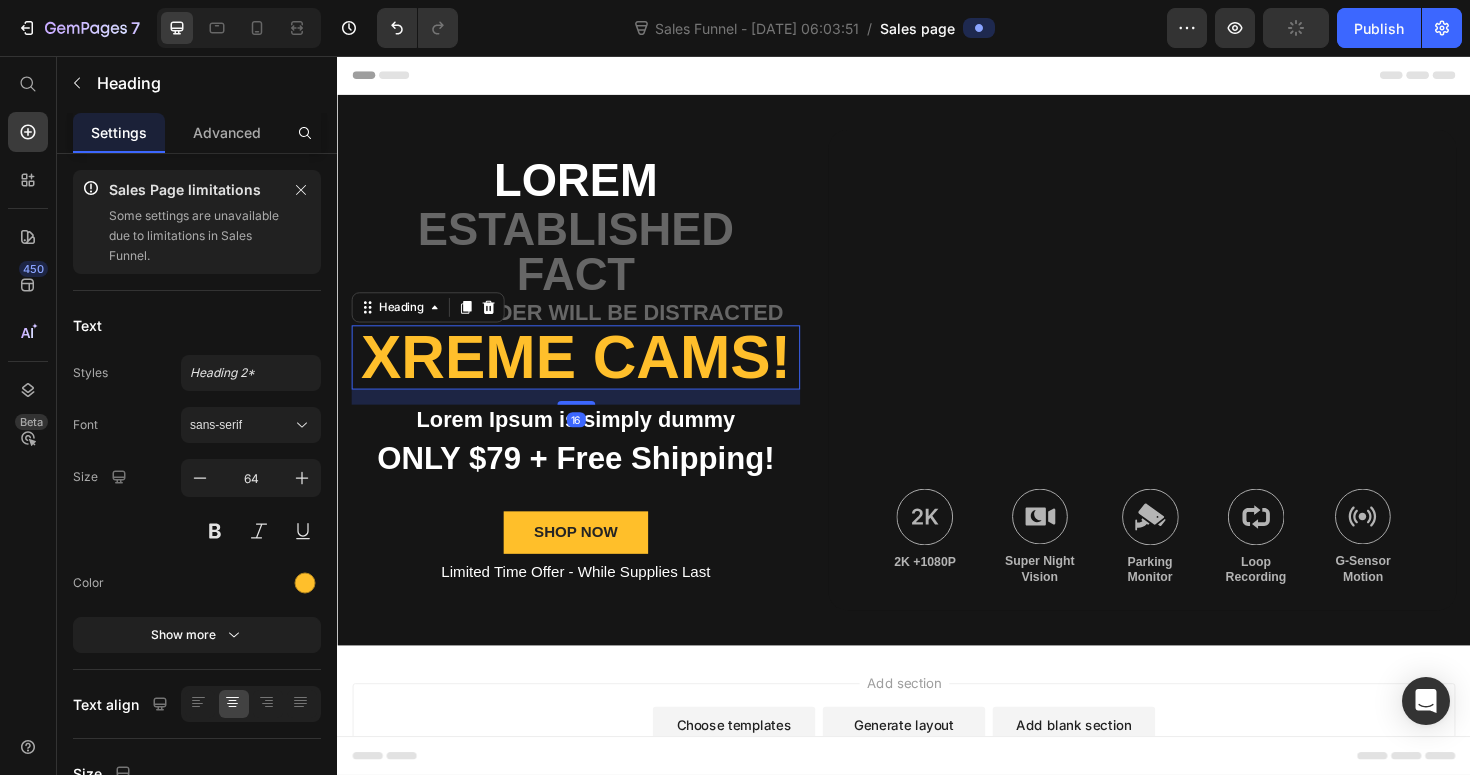 click on "Xreme CAMs!" at bounding box center (589, 375) 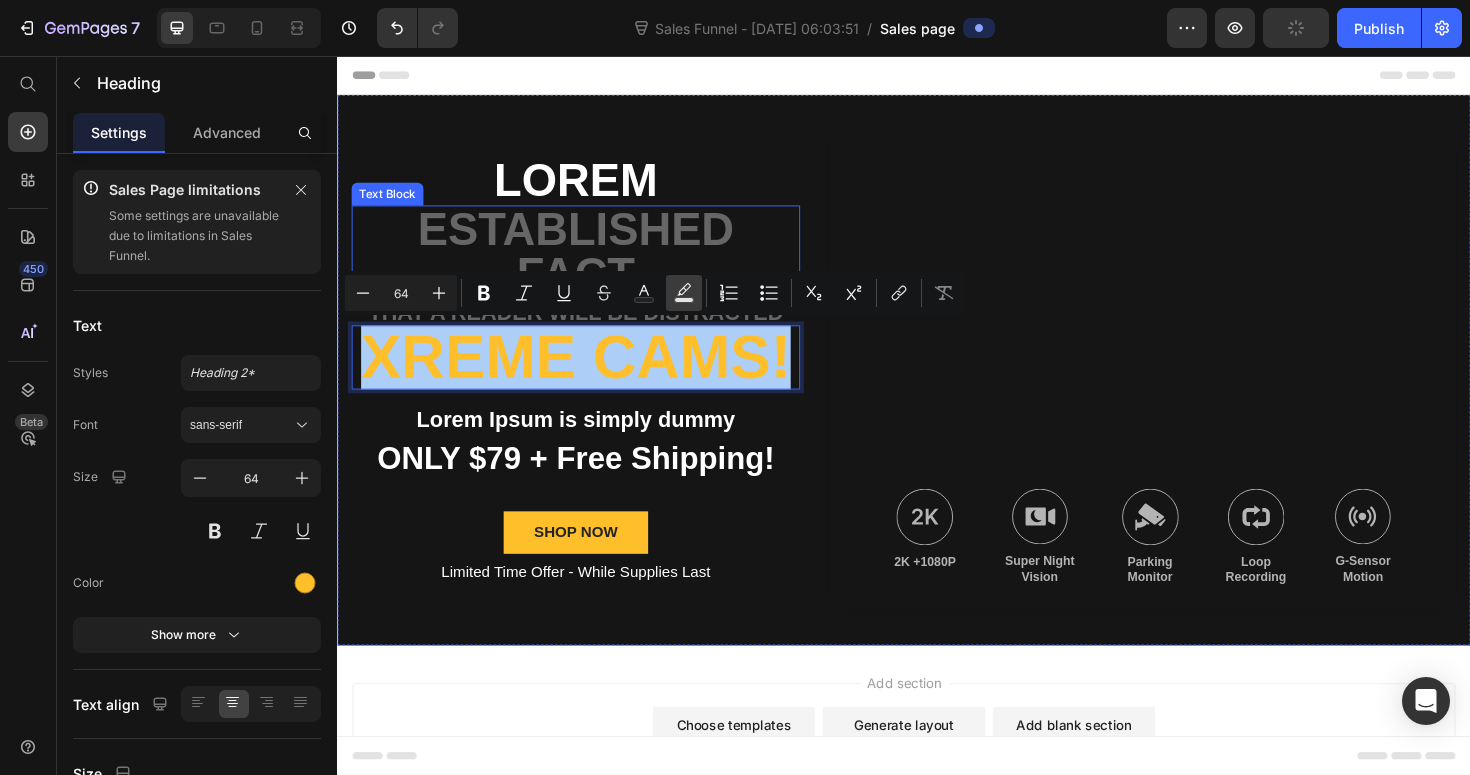 click on "established fact" at bounding box center [589, 264] 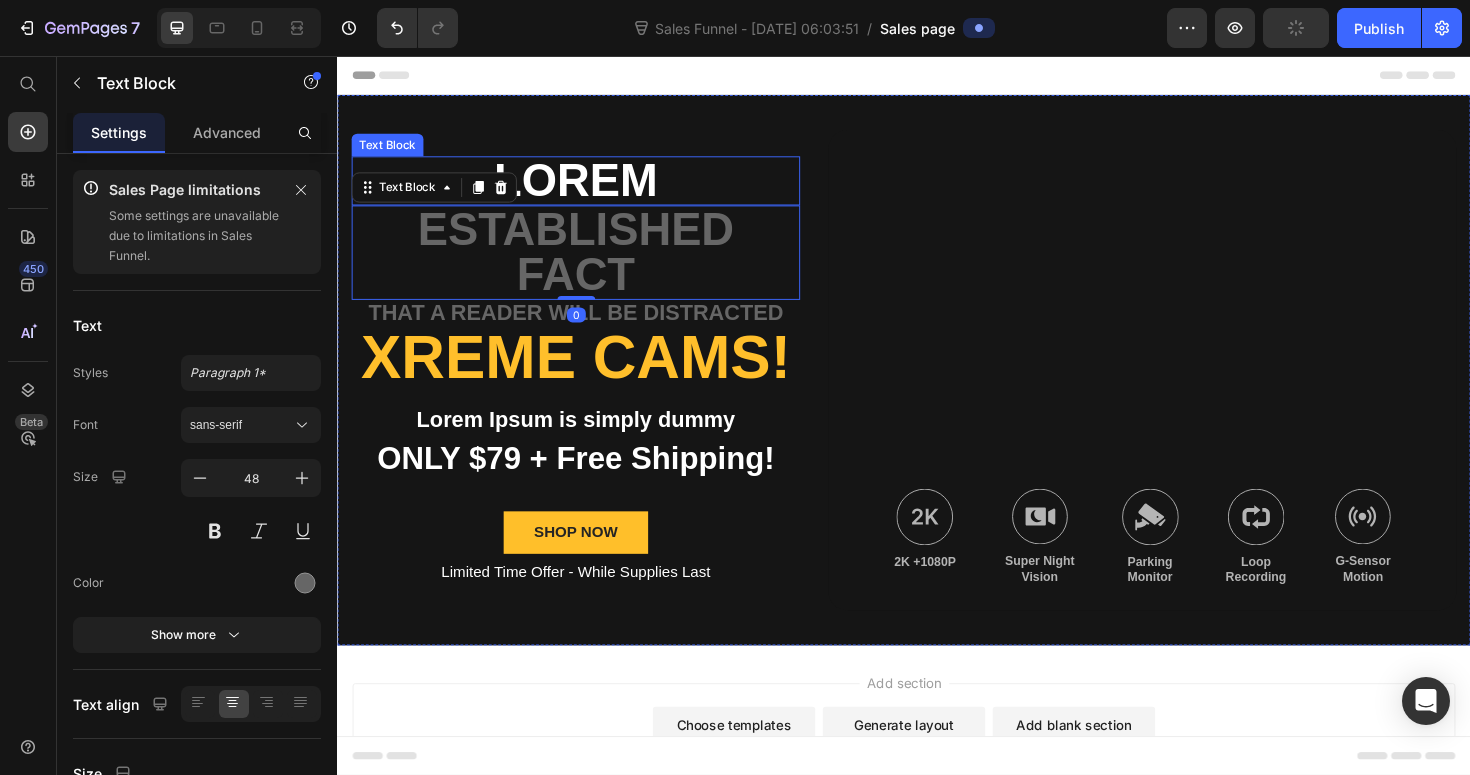 click on "Lorem" at bounding box center [589, 188] 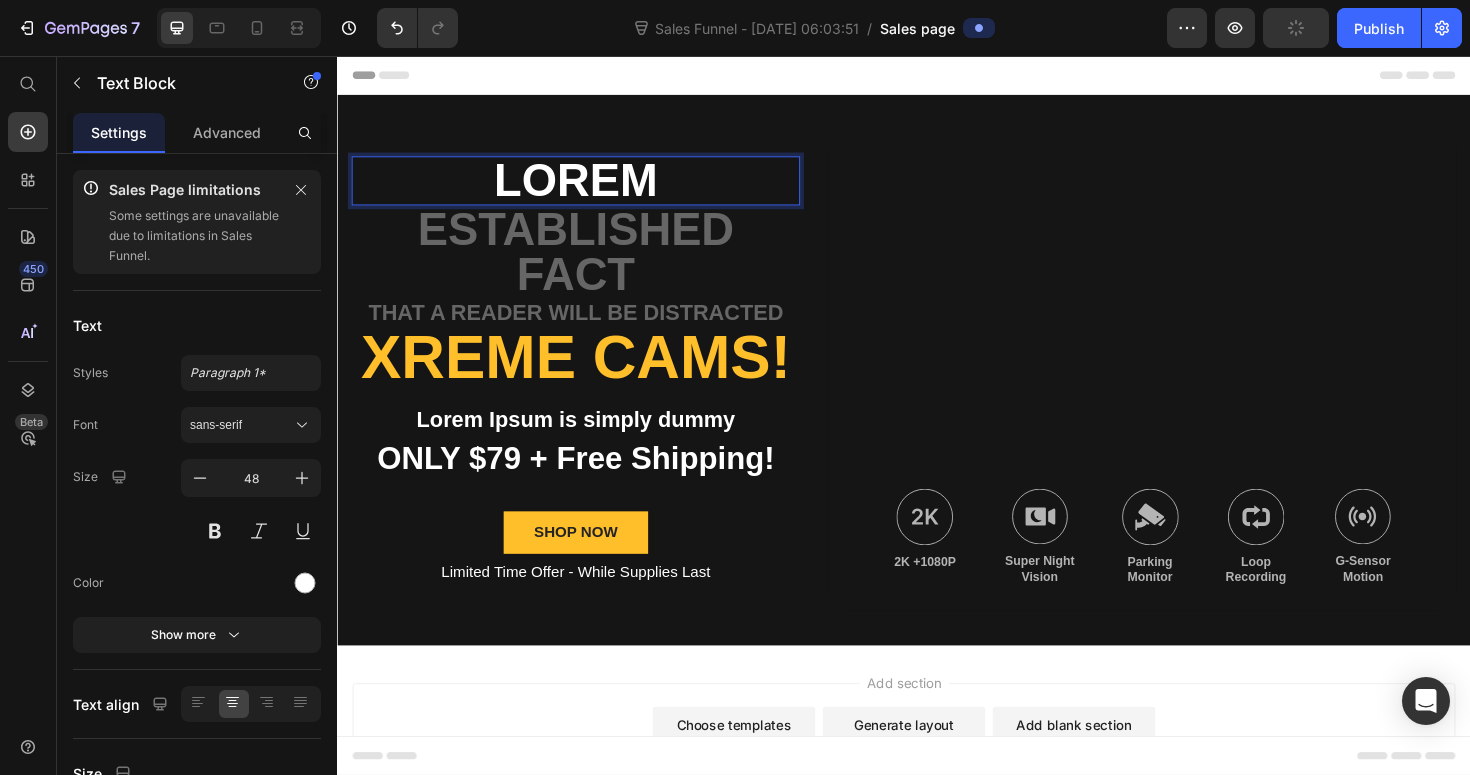 click on "Lorem" at bounding box center (589, 188) 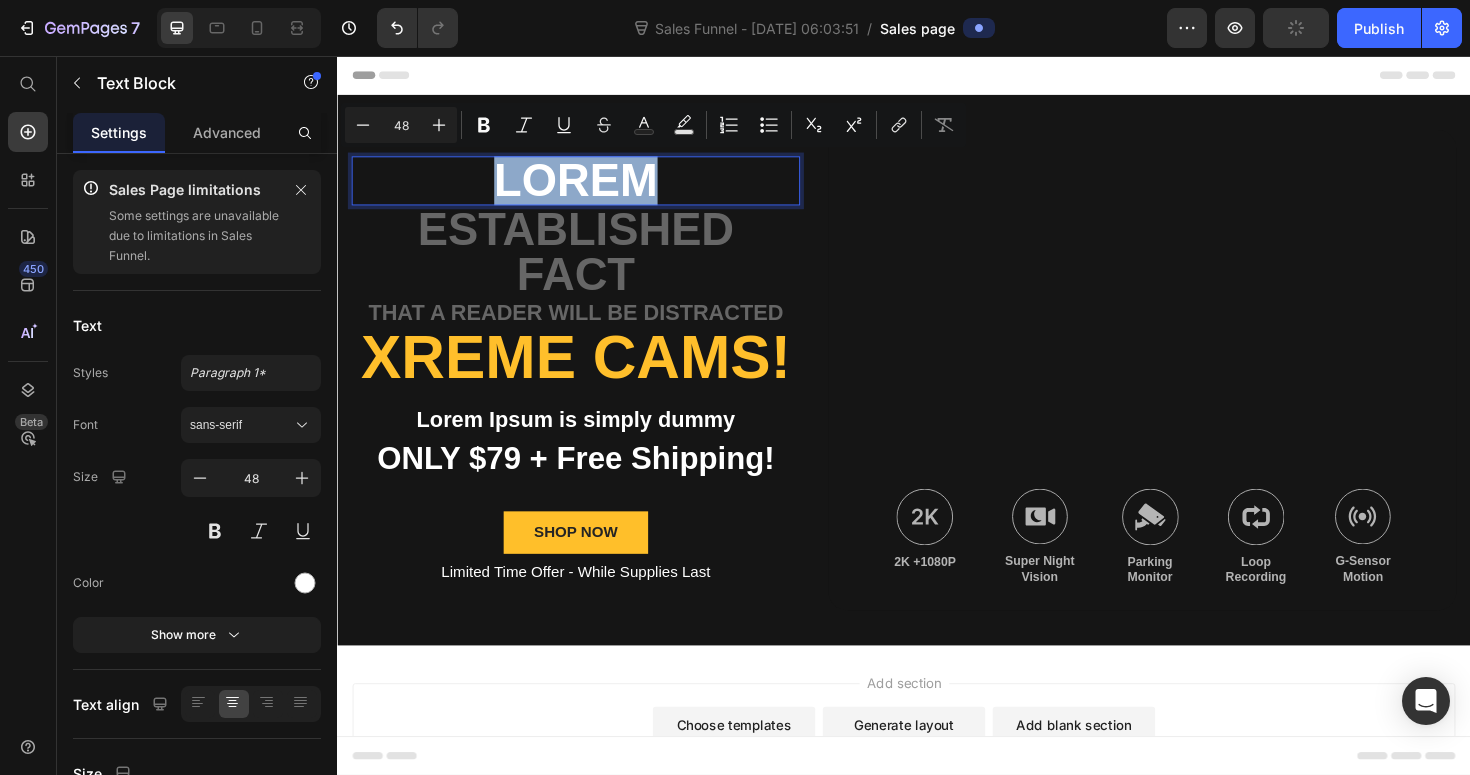 click on "Lorem" at bounding box center (589, 188) 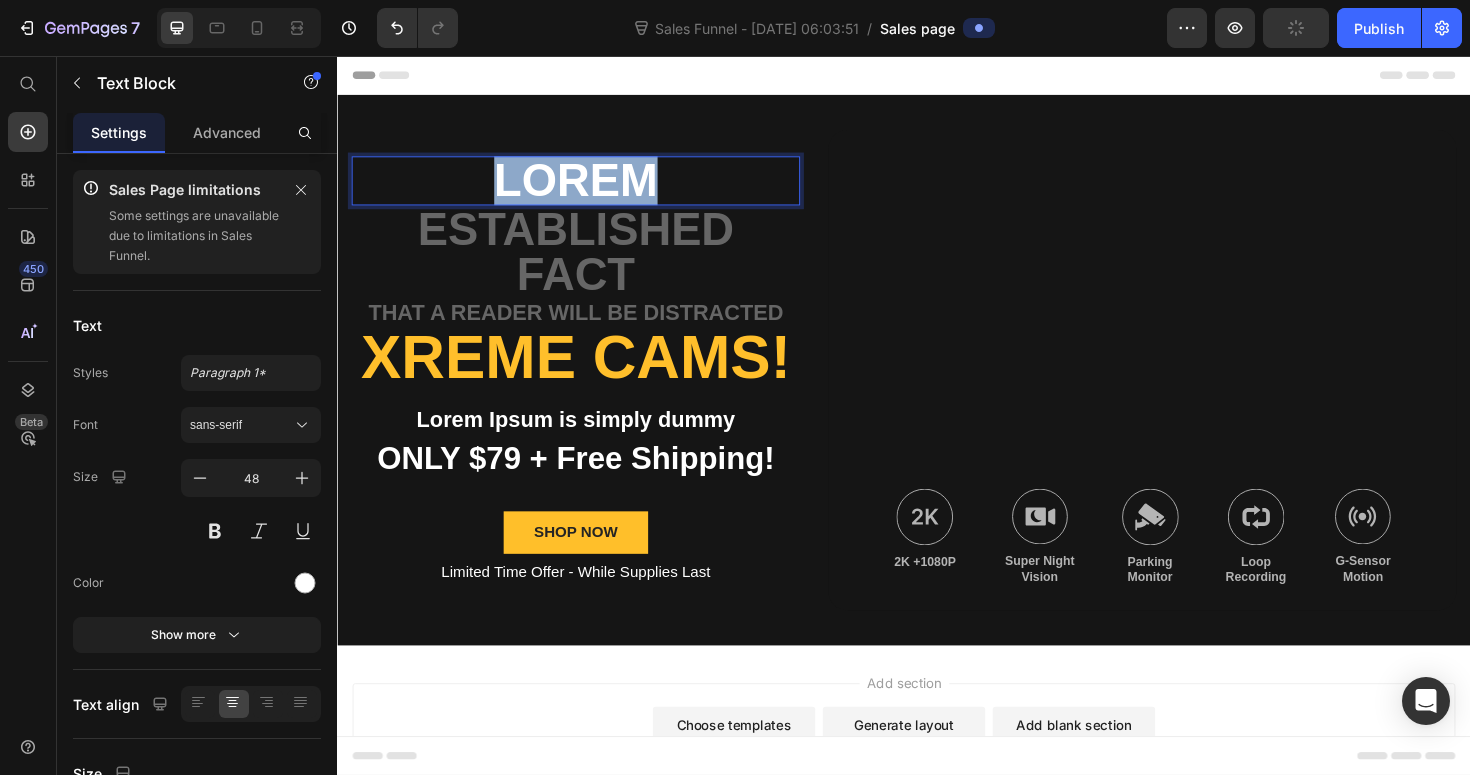 click on "Lorem" at bounding box center [589, 188] 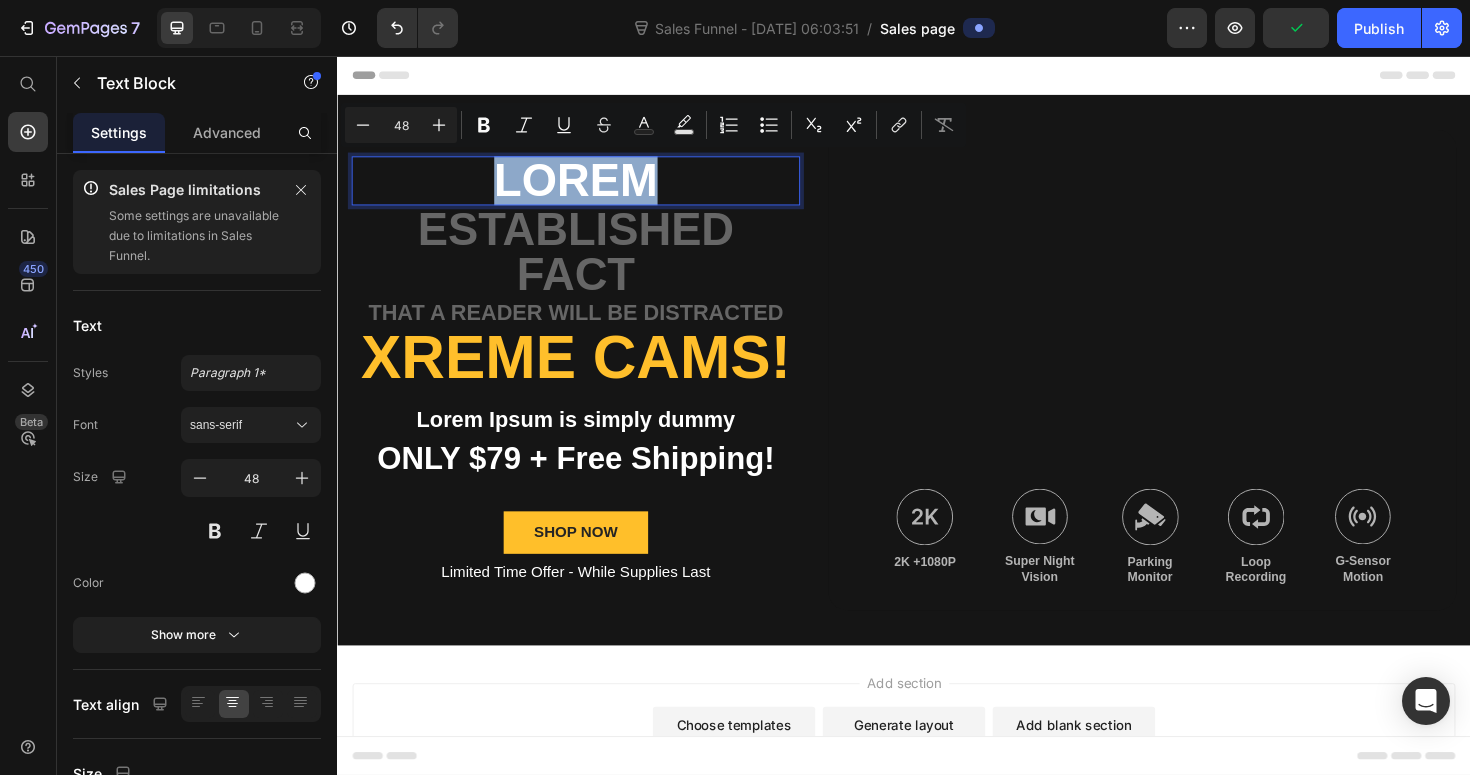 type 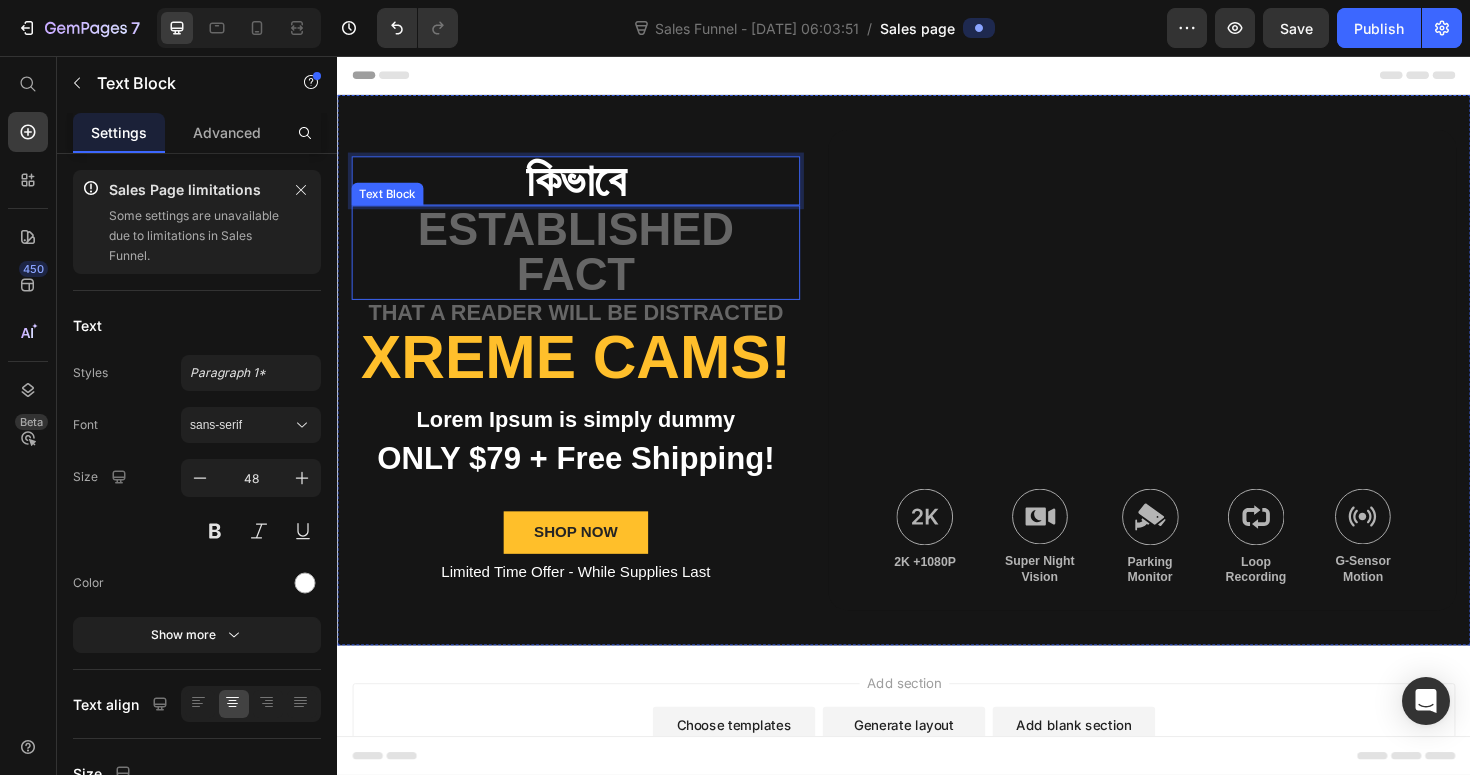 click on "established fact" at bounding box center [589, 264] 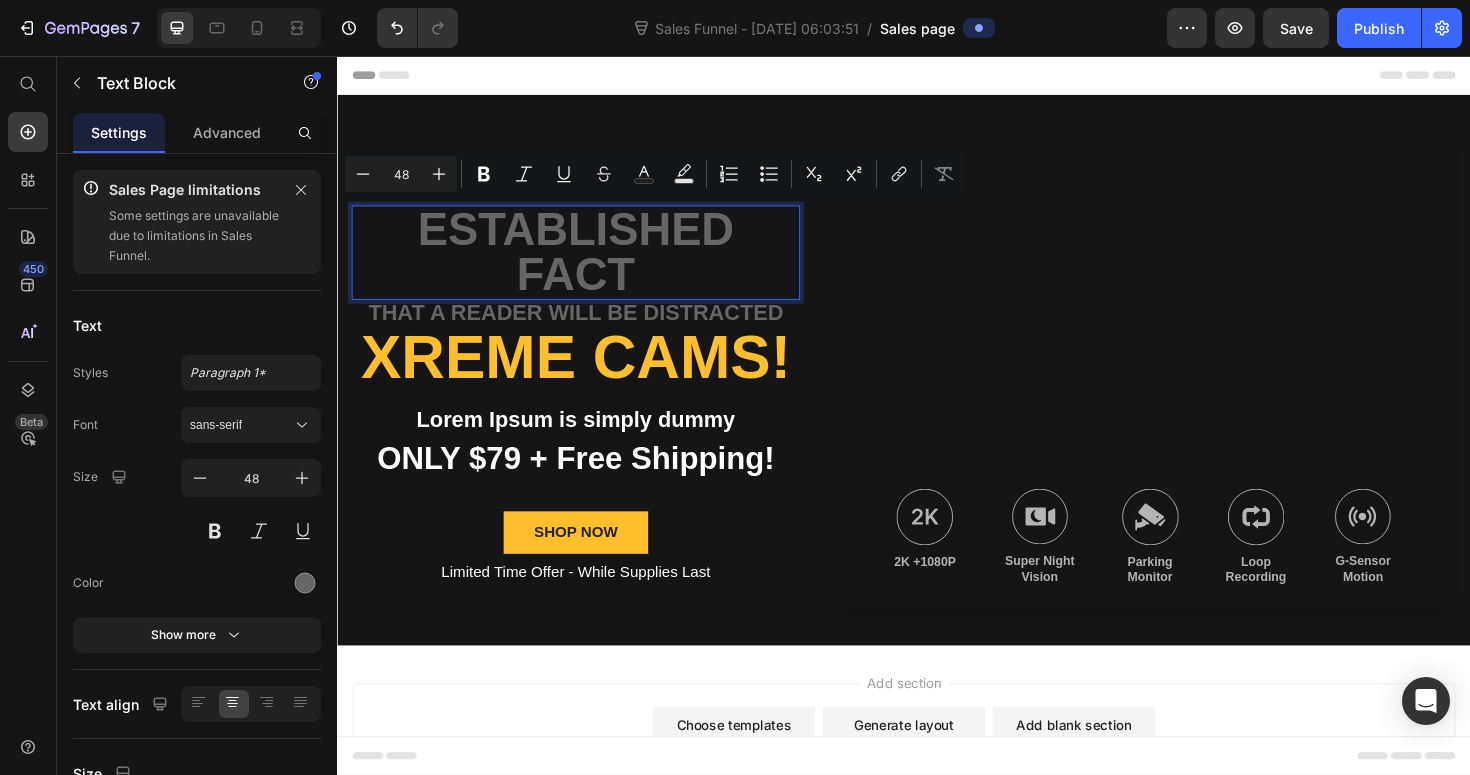 type 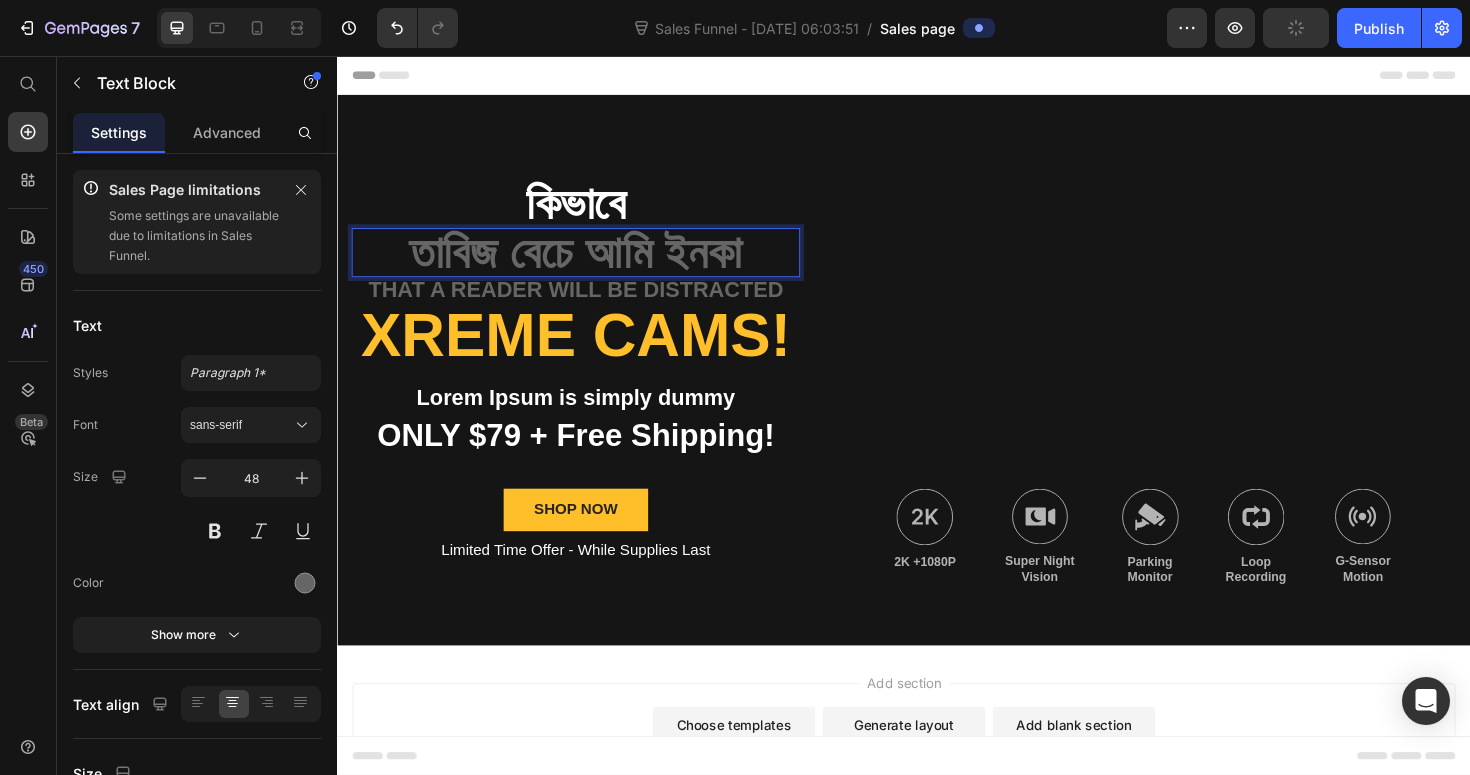 scroll, scrollTop: 0, scrollLeft: 0, axis: both 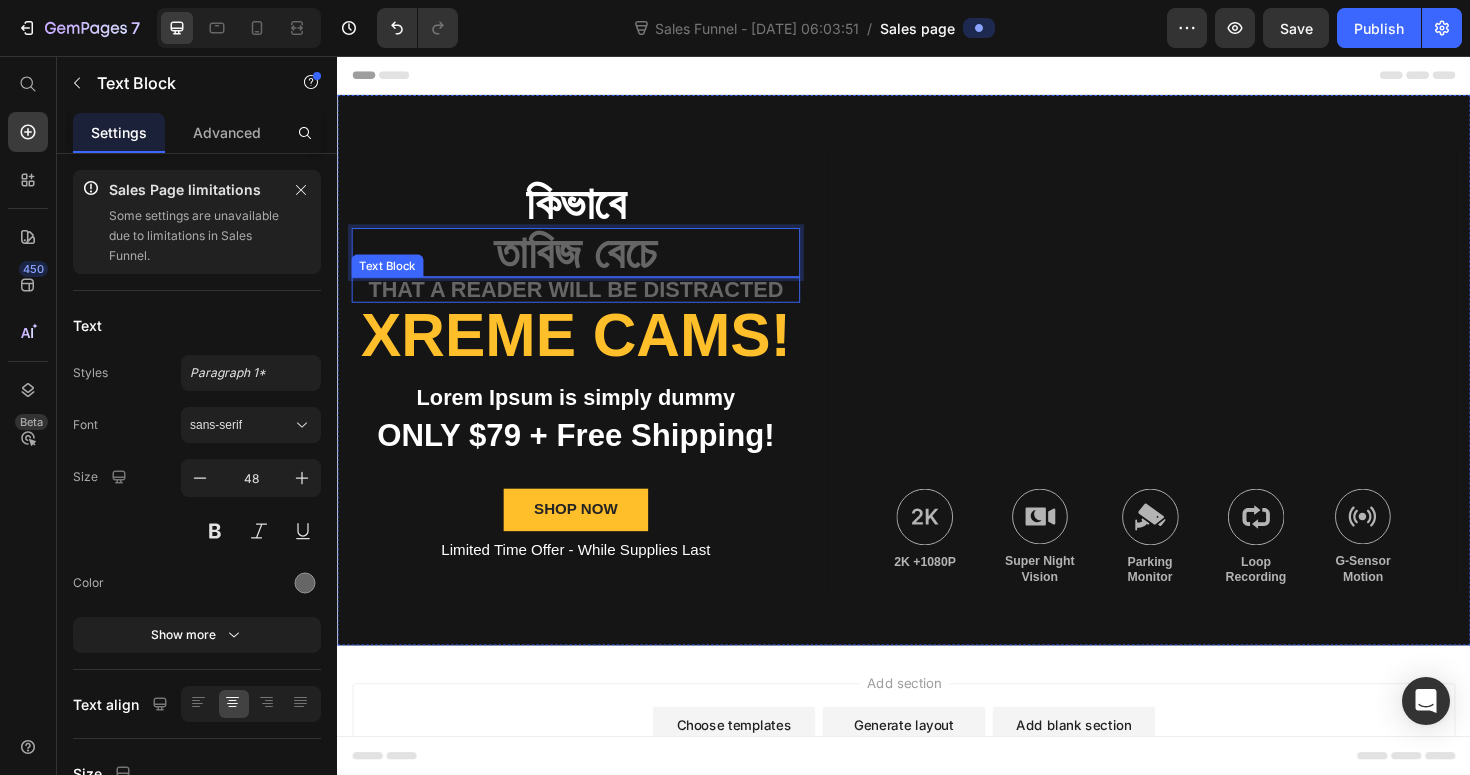 click on "that a reader will be distracted" at bounding box center (589, 303) 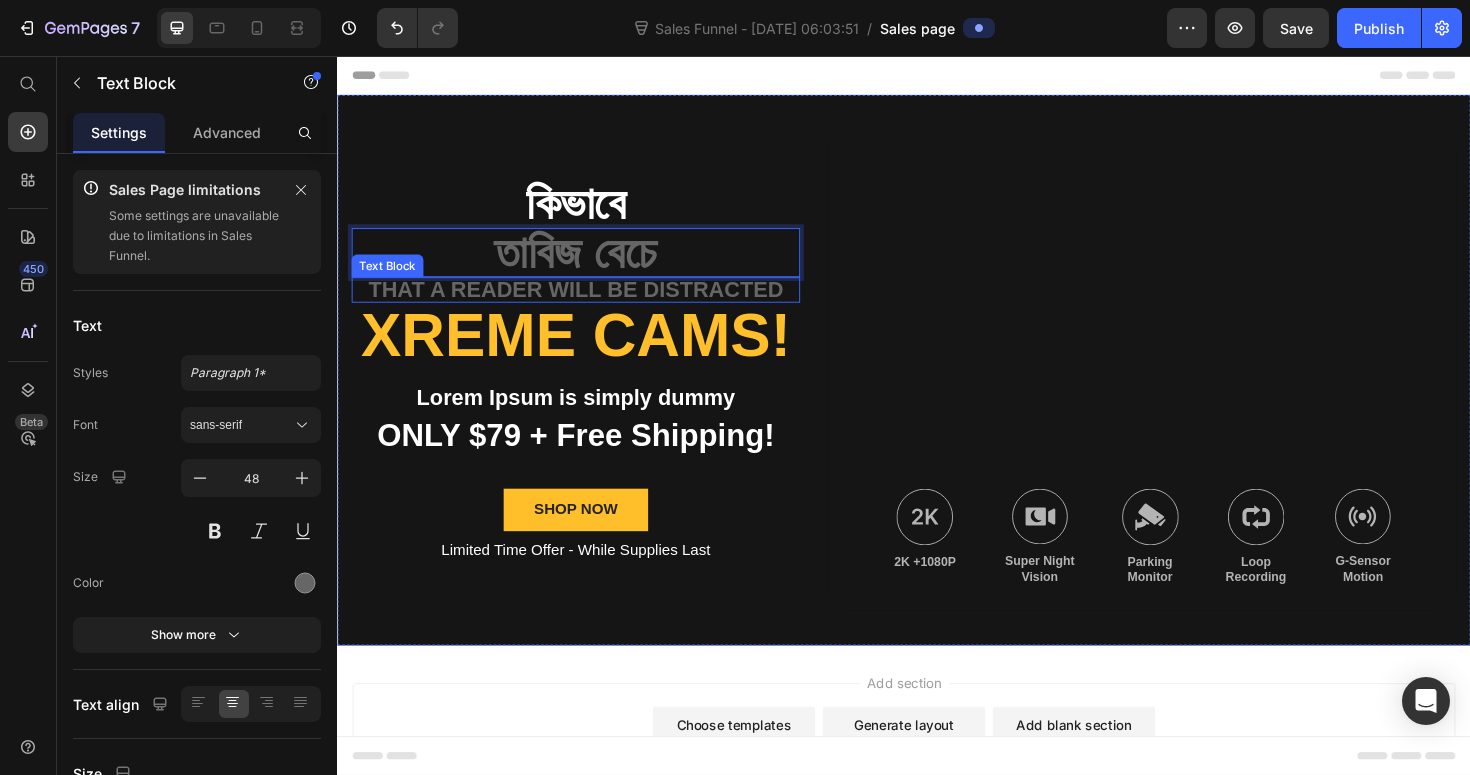 click on "that a reader will be distracted" at bounding box center (589, 303) 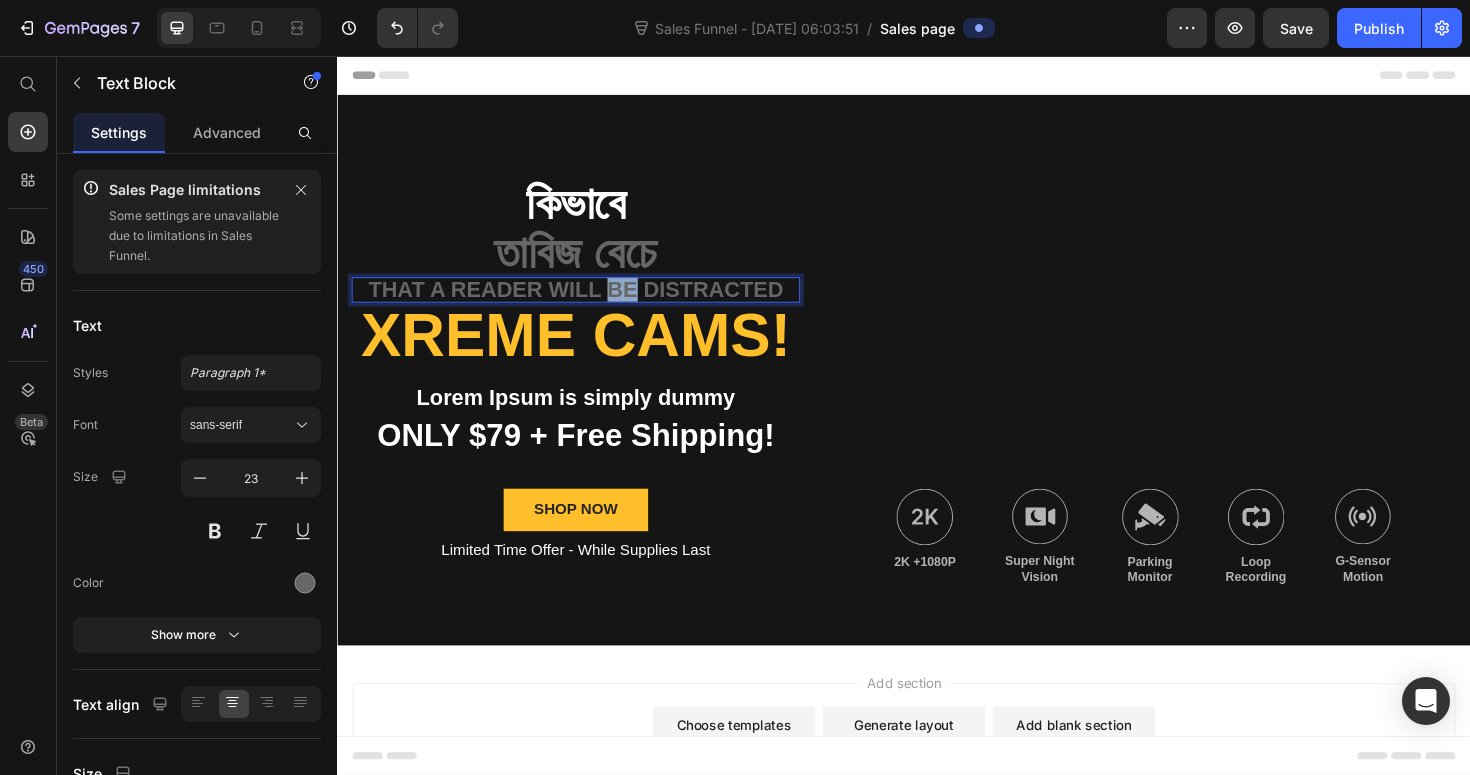 click on "that a reader will be distracted" at bounding box center [589, 303] 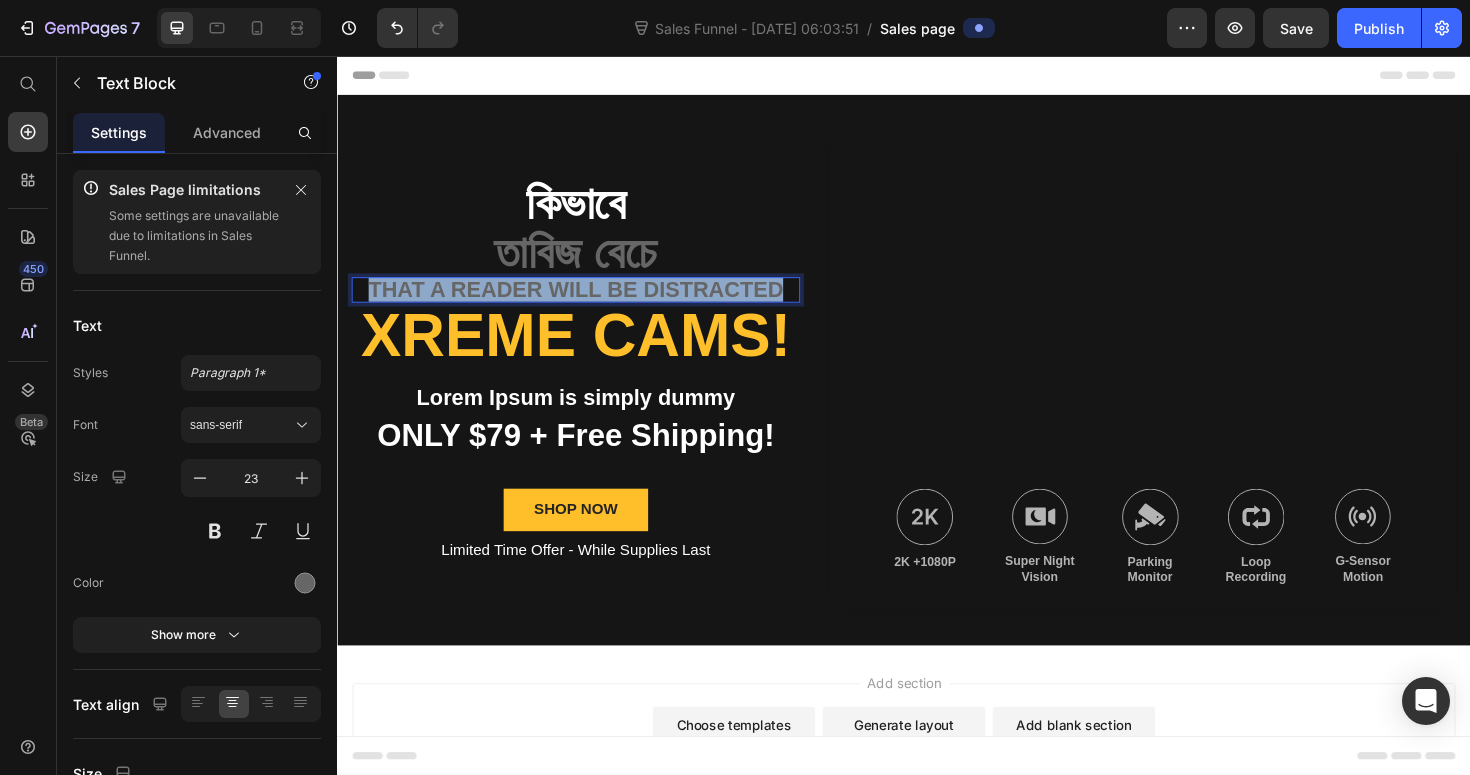 click on "that a reader will be distracted" at bounding box center [589, 303] 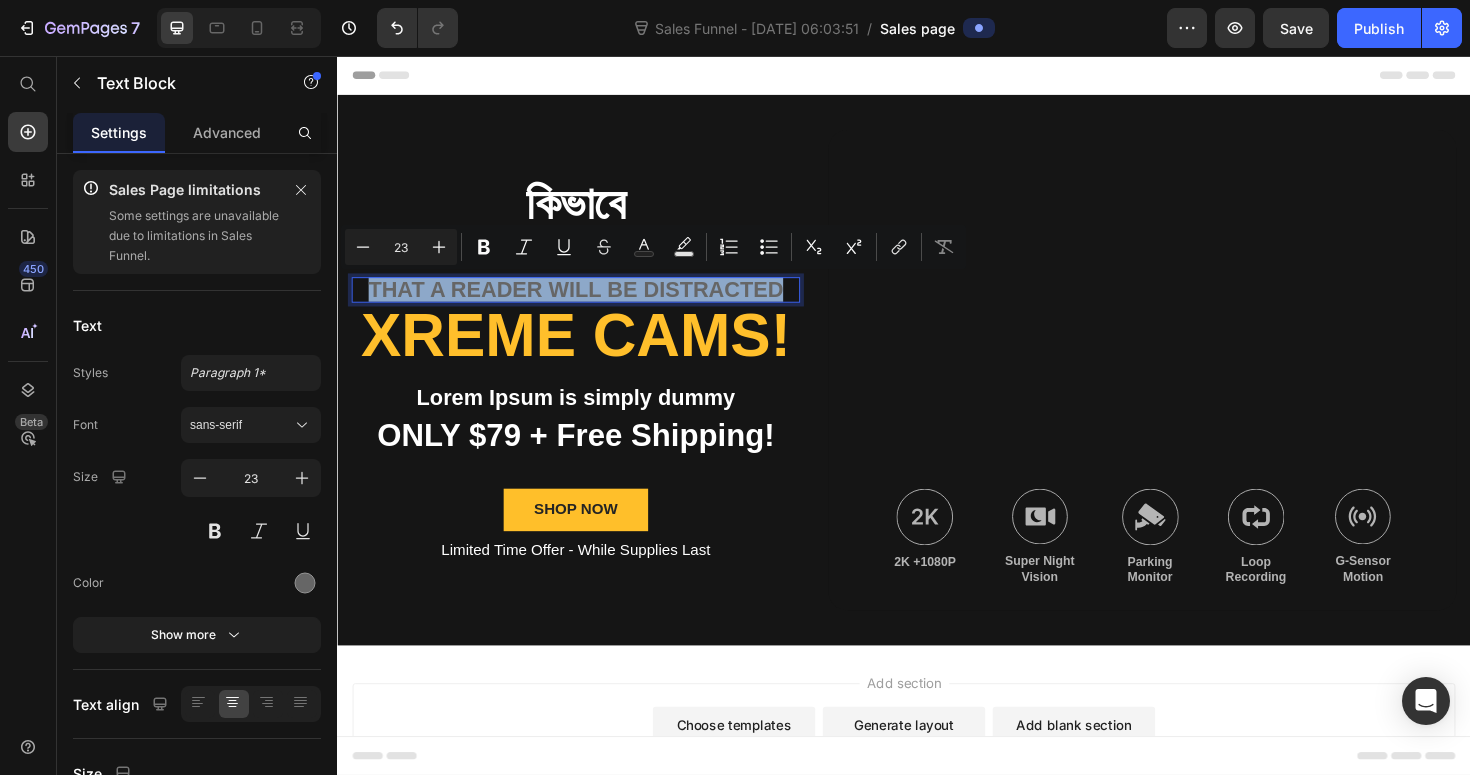type 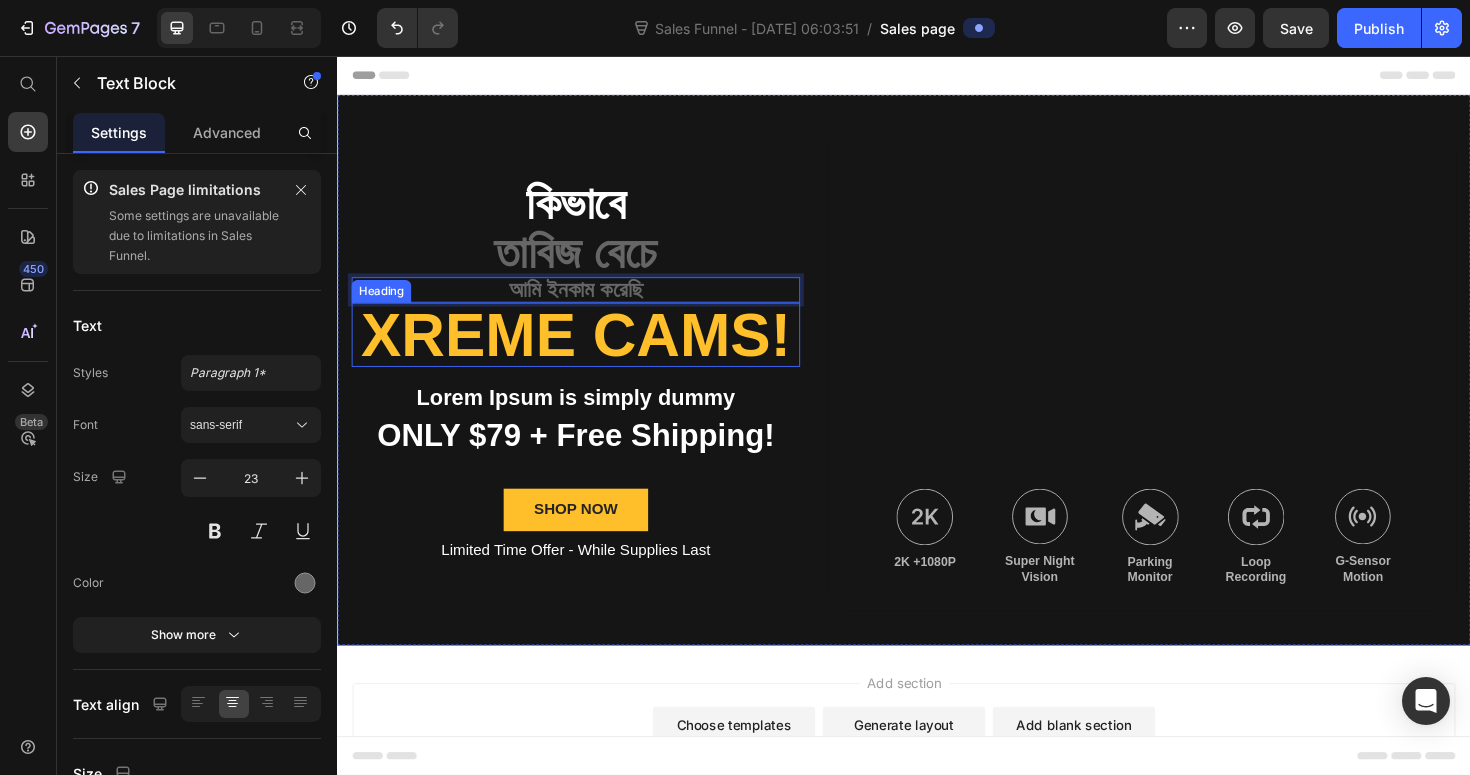 click on "Xreme CAMs!" at bounding box center [589, 351] 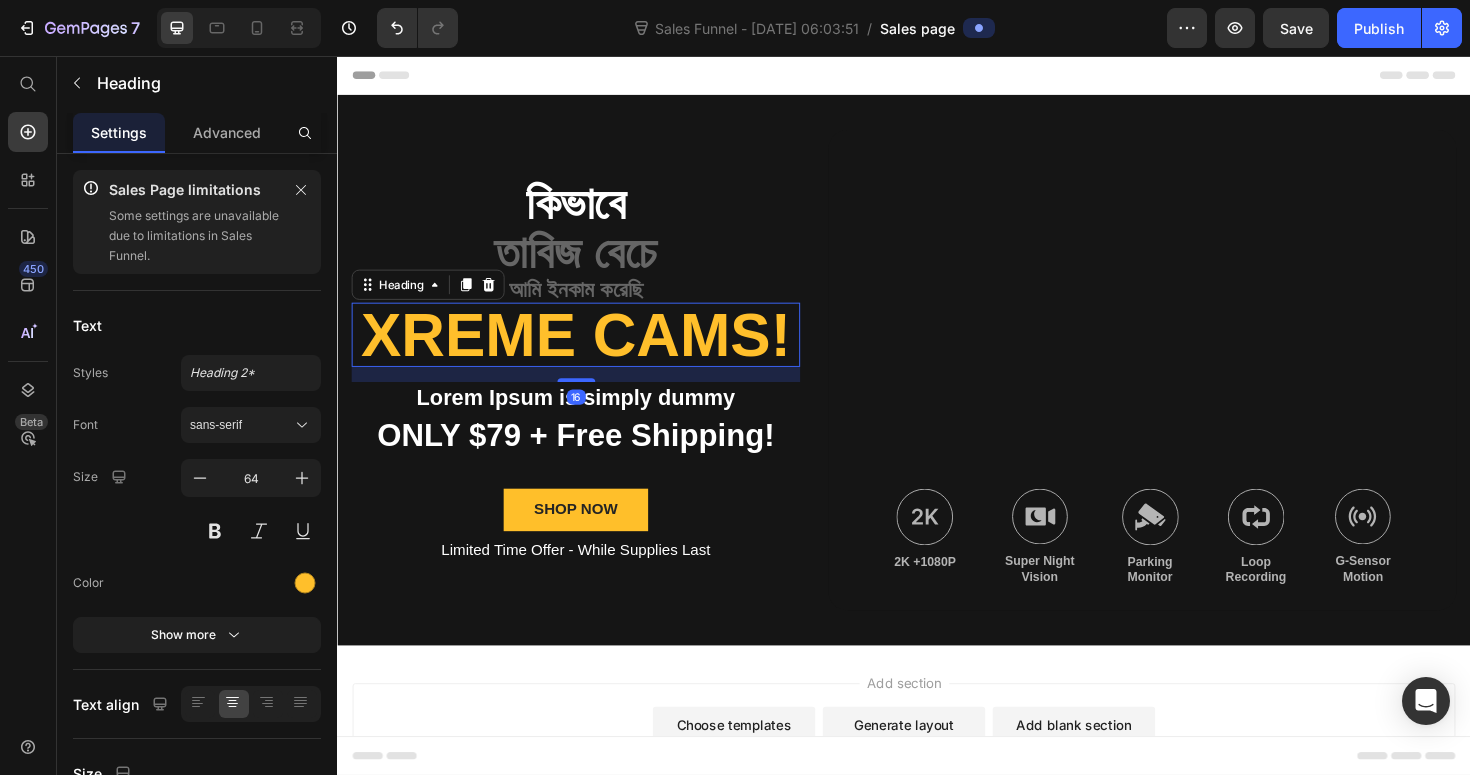 click on "Xreme CAMs!" at bounding box center [589, 351] 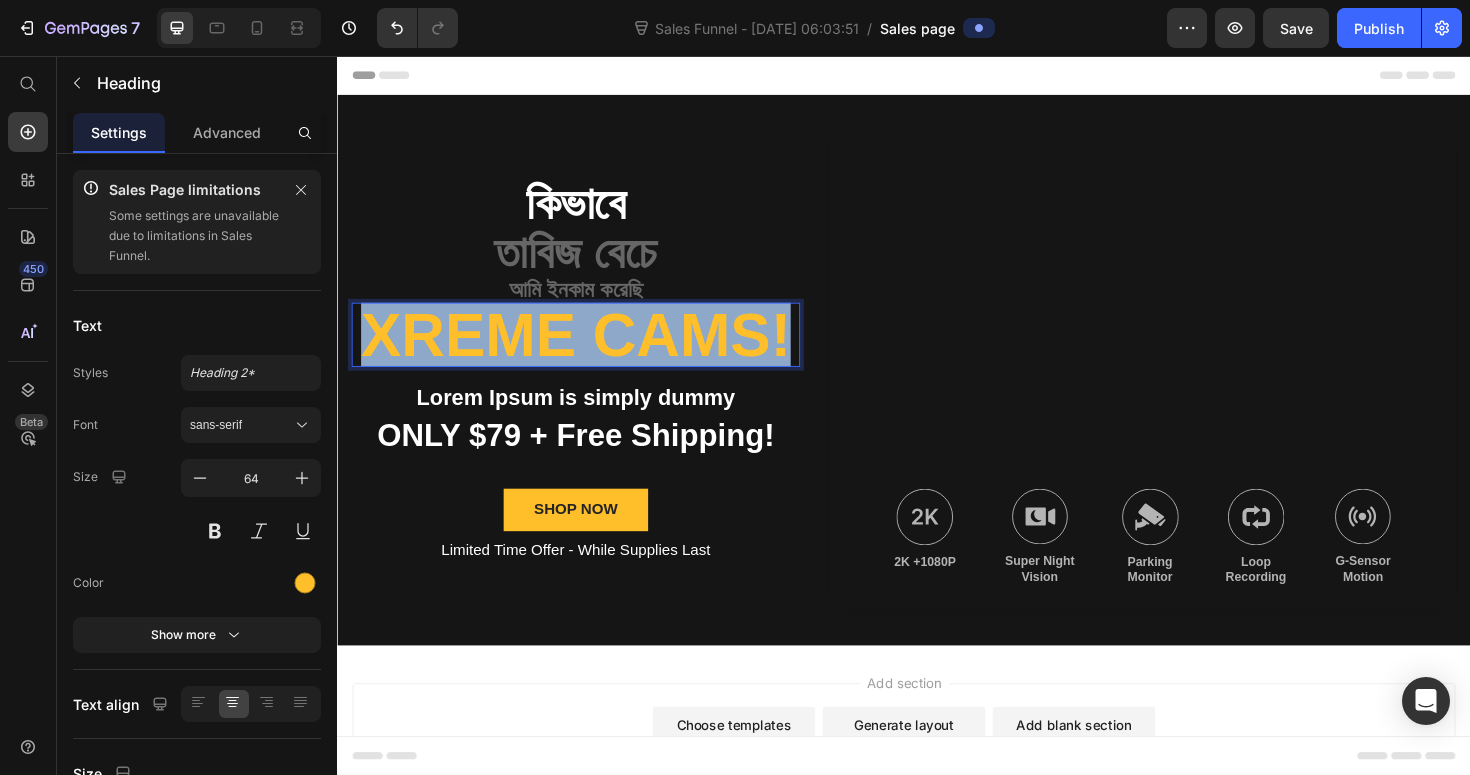 type 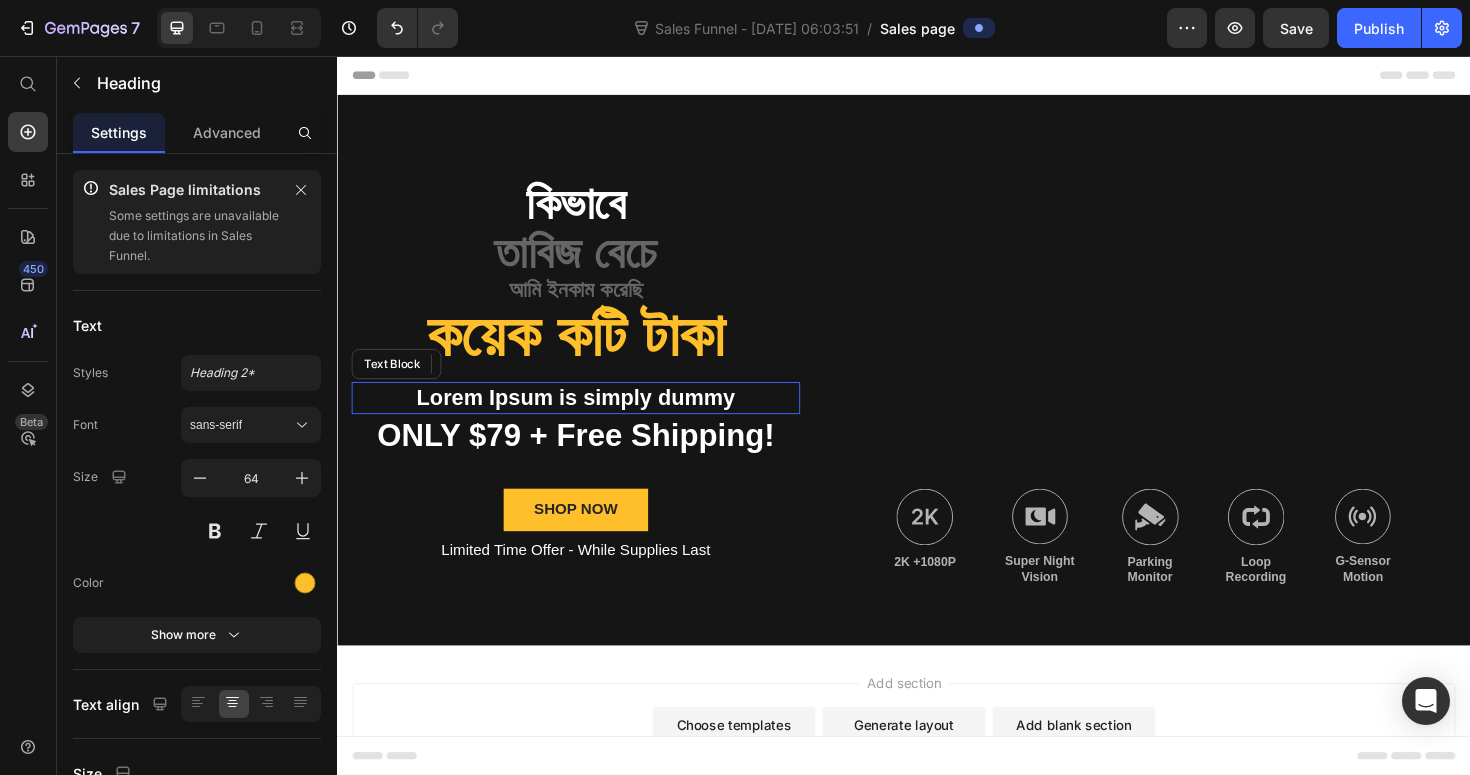 click on "Lorem Ipsum is simply dummy" at bounding box center (589, 418) 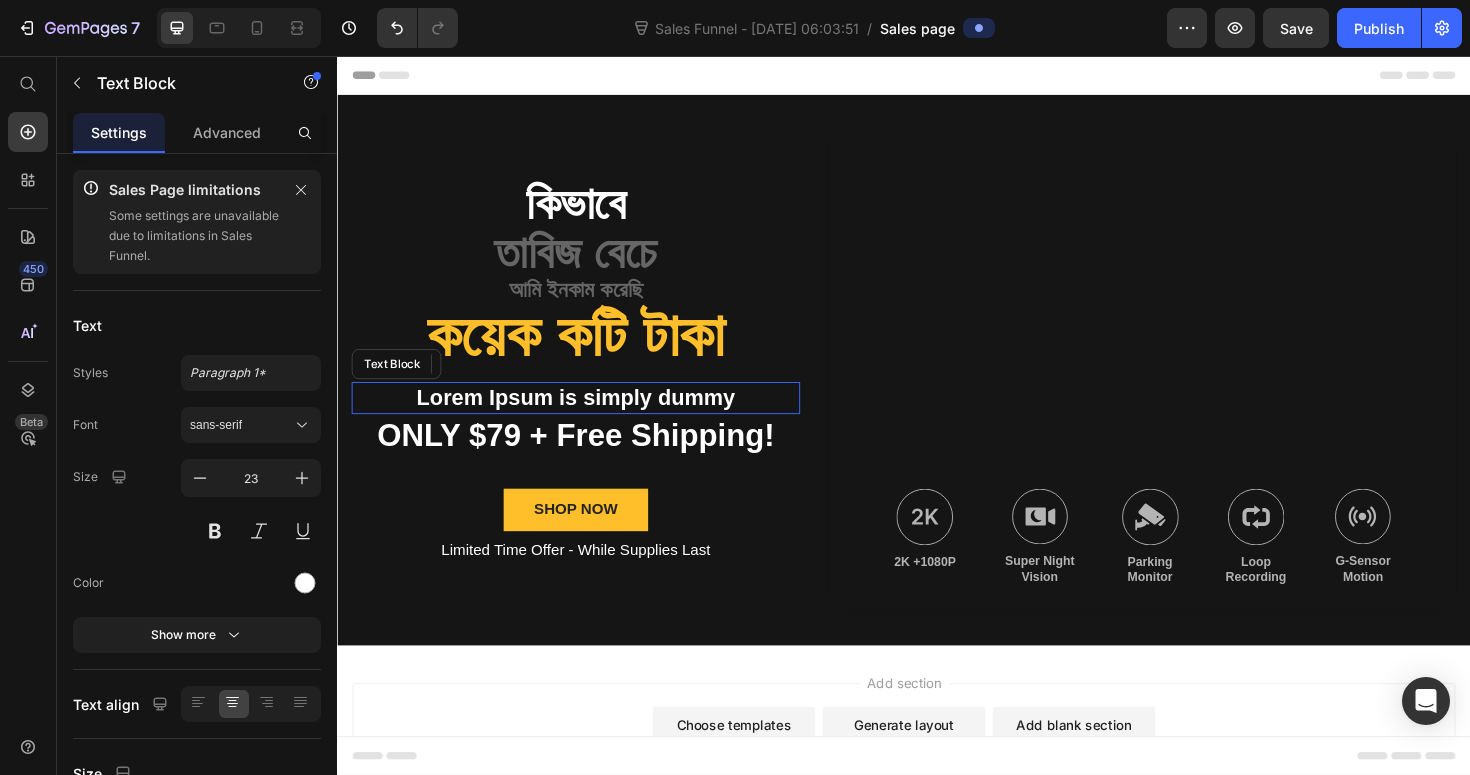 click on "Lorem Ipsum is simply dummy" at bounding box center (589, 418) 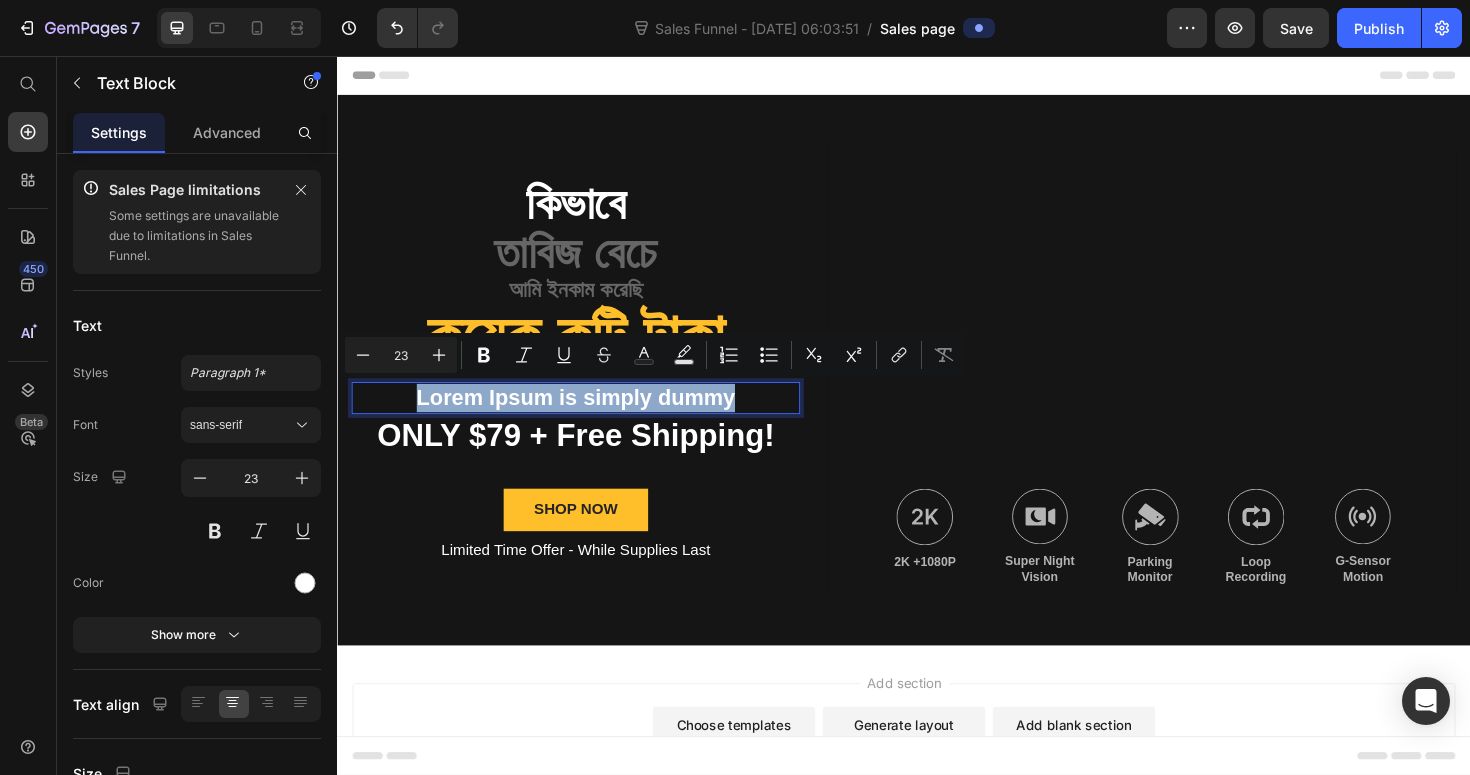 type 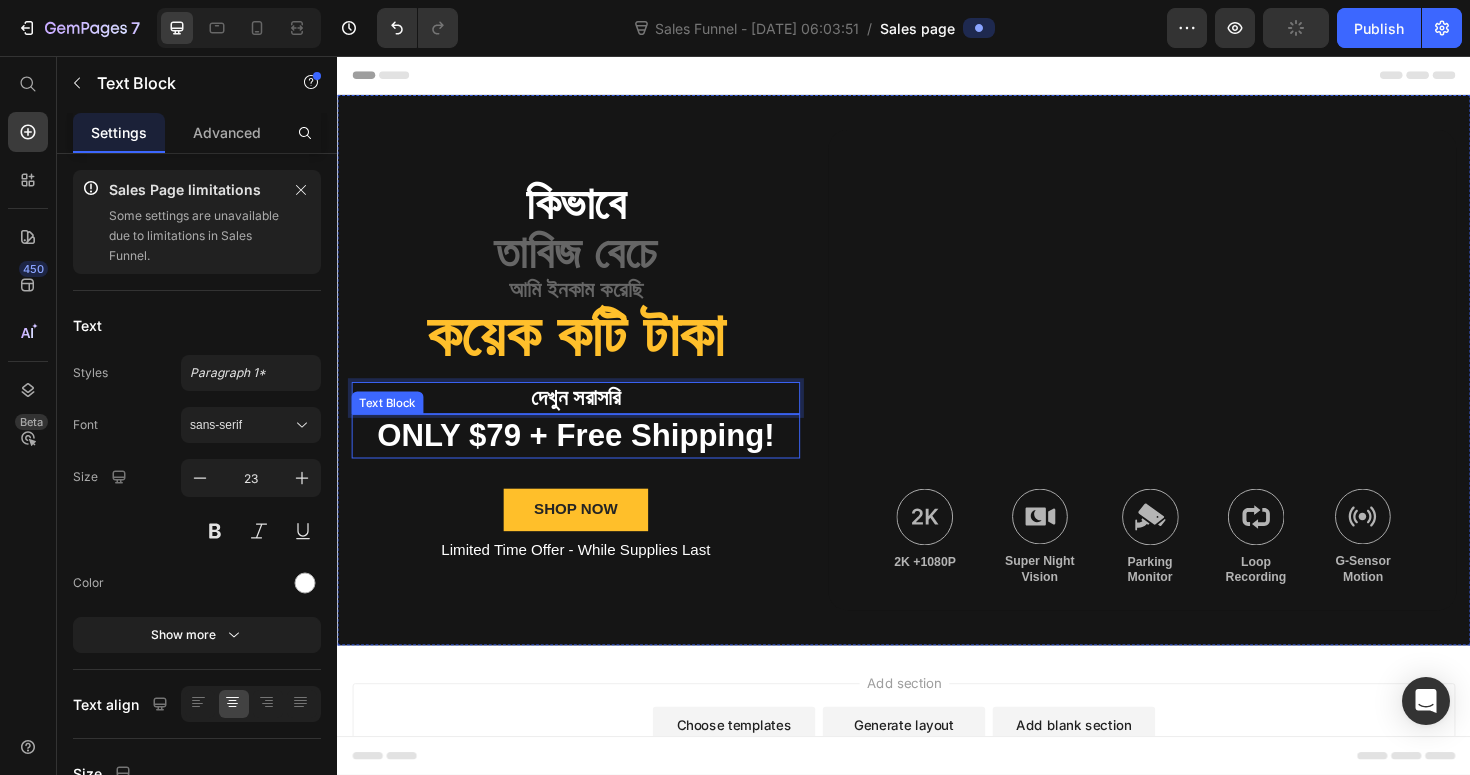 click on "ONLY $79 + Free Shipping!" at bounding box center [589, 458] 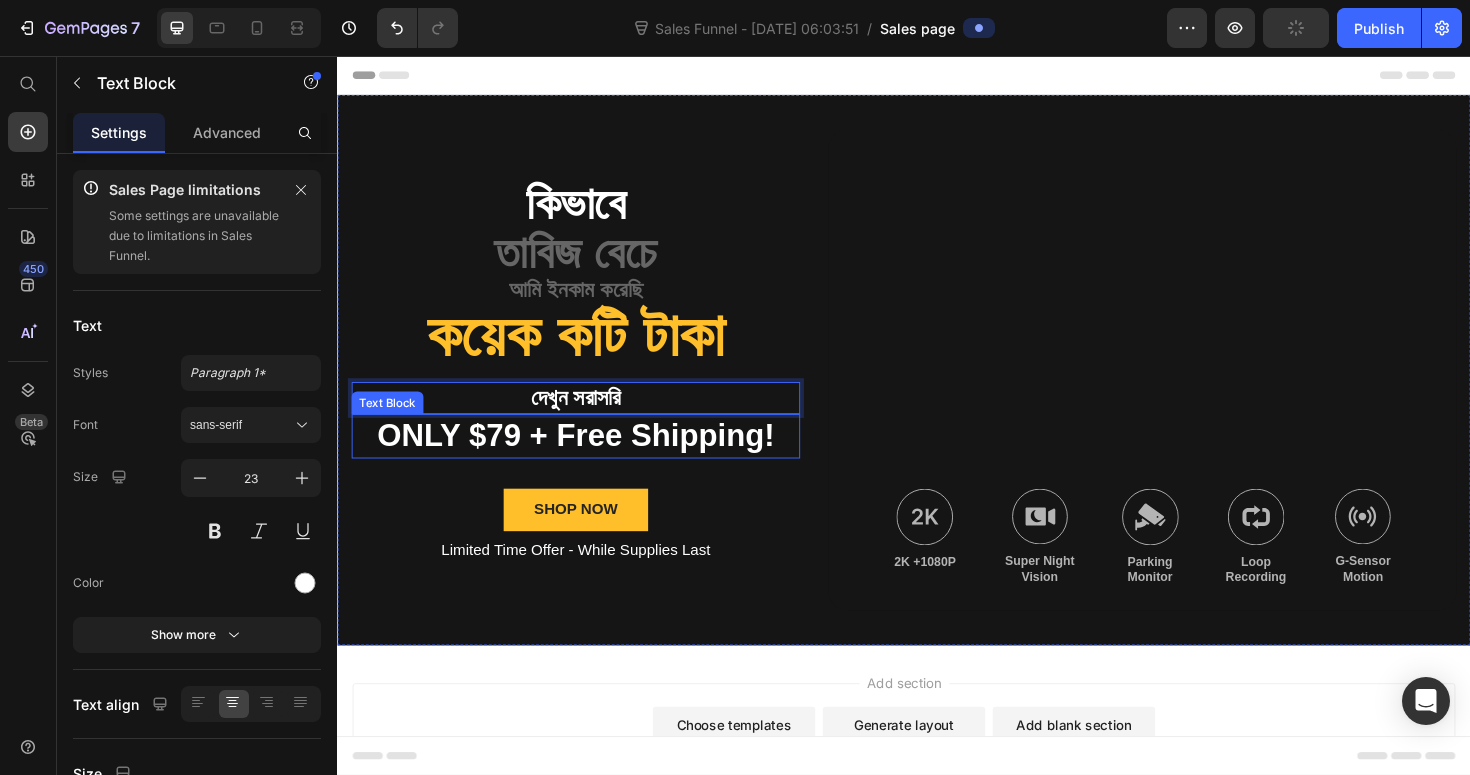 click on "ONLY $79 + Free Shipping!" at bounding box center (589, 458) 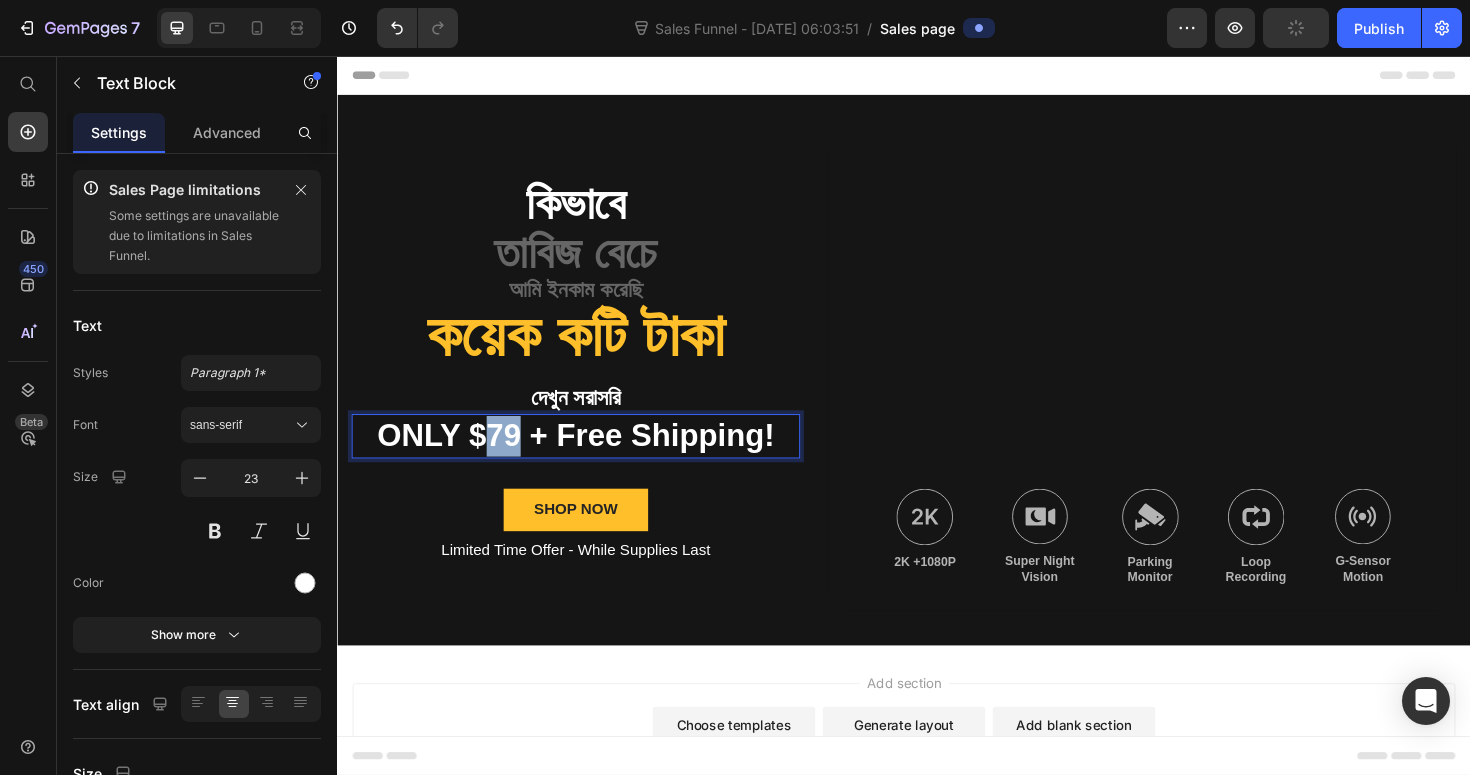 click on "ONLY $79 + Free Shipping!" at bounding box center (589, 458) 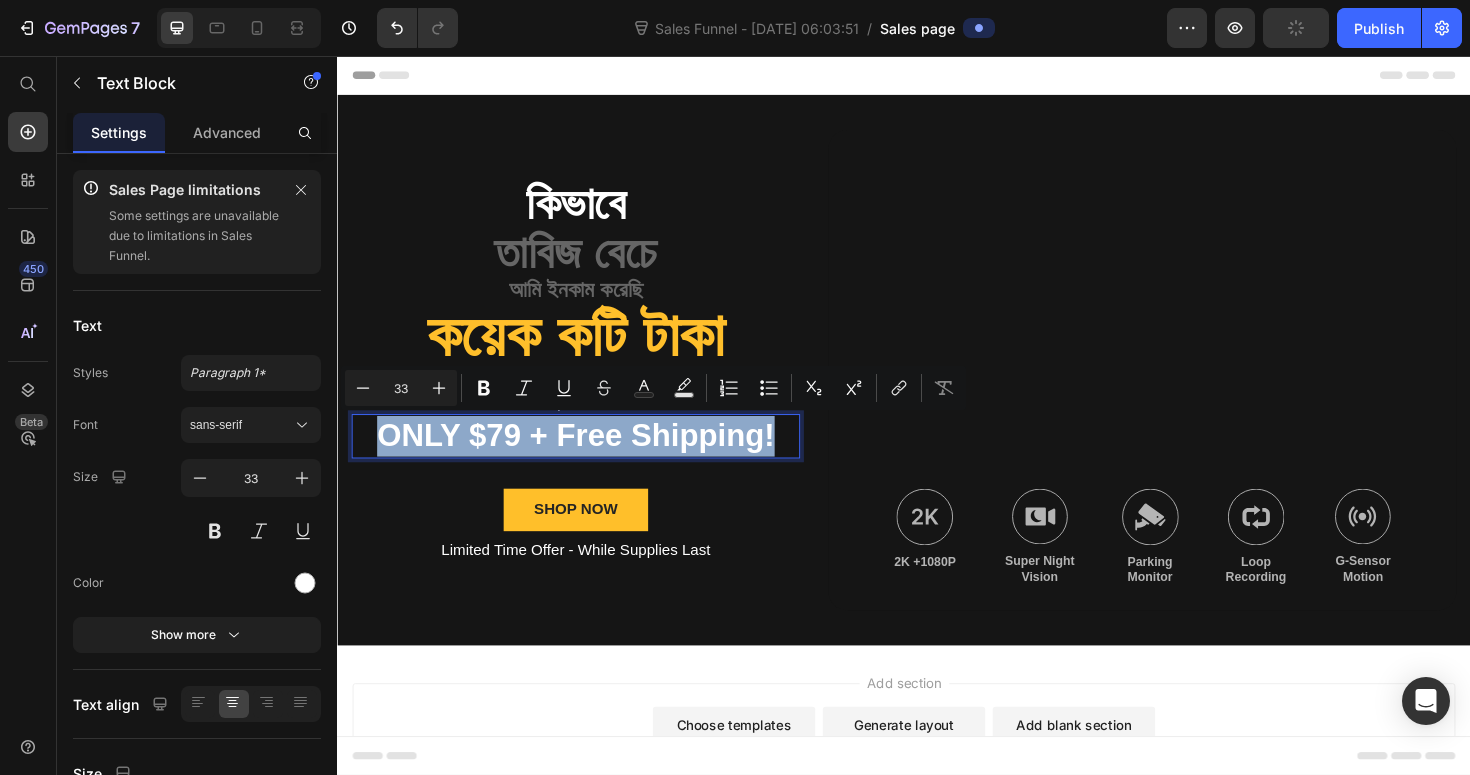 type 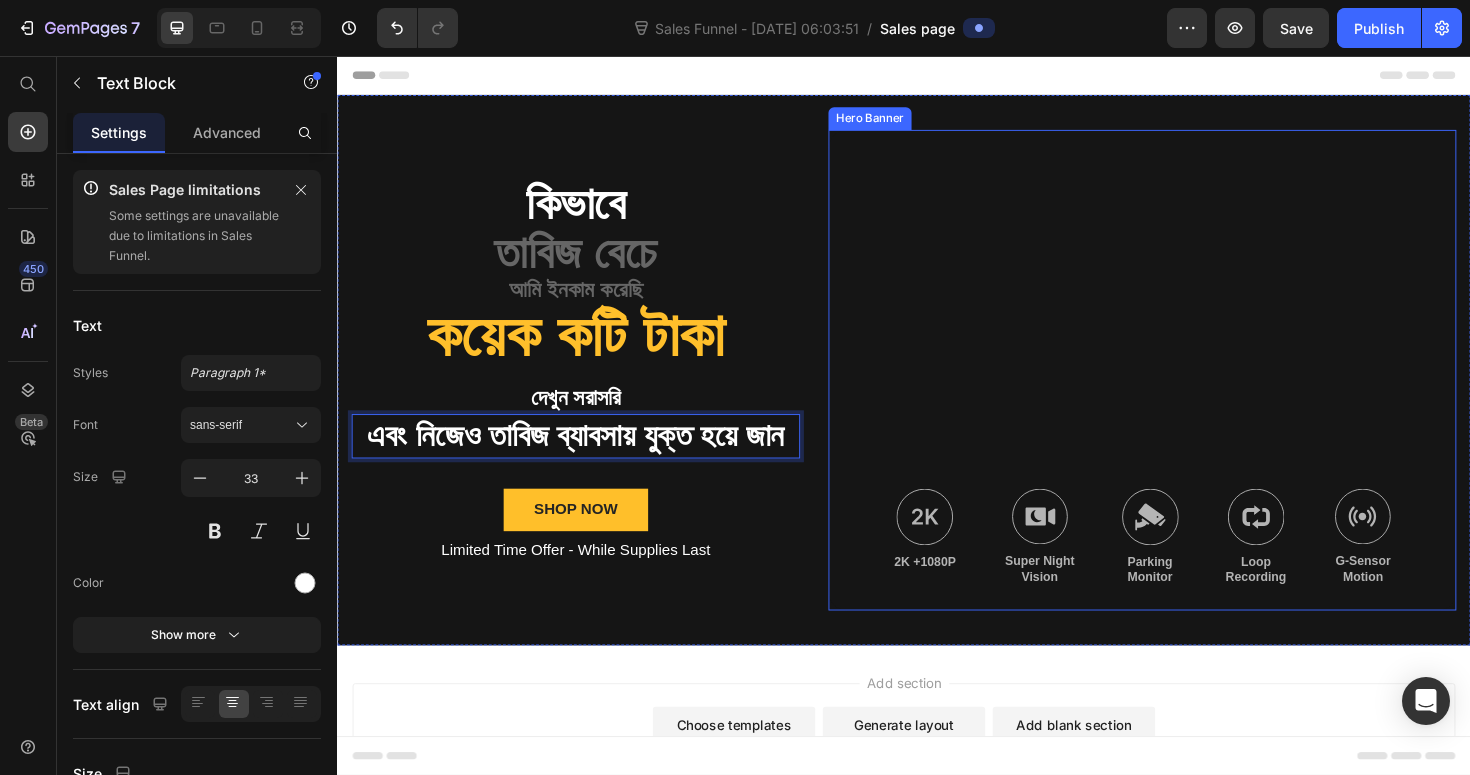 click at bounding box center (1189, 388) 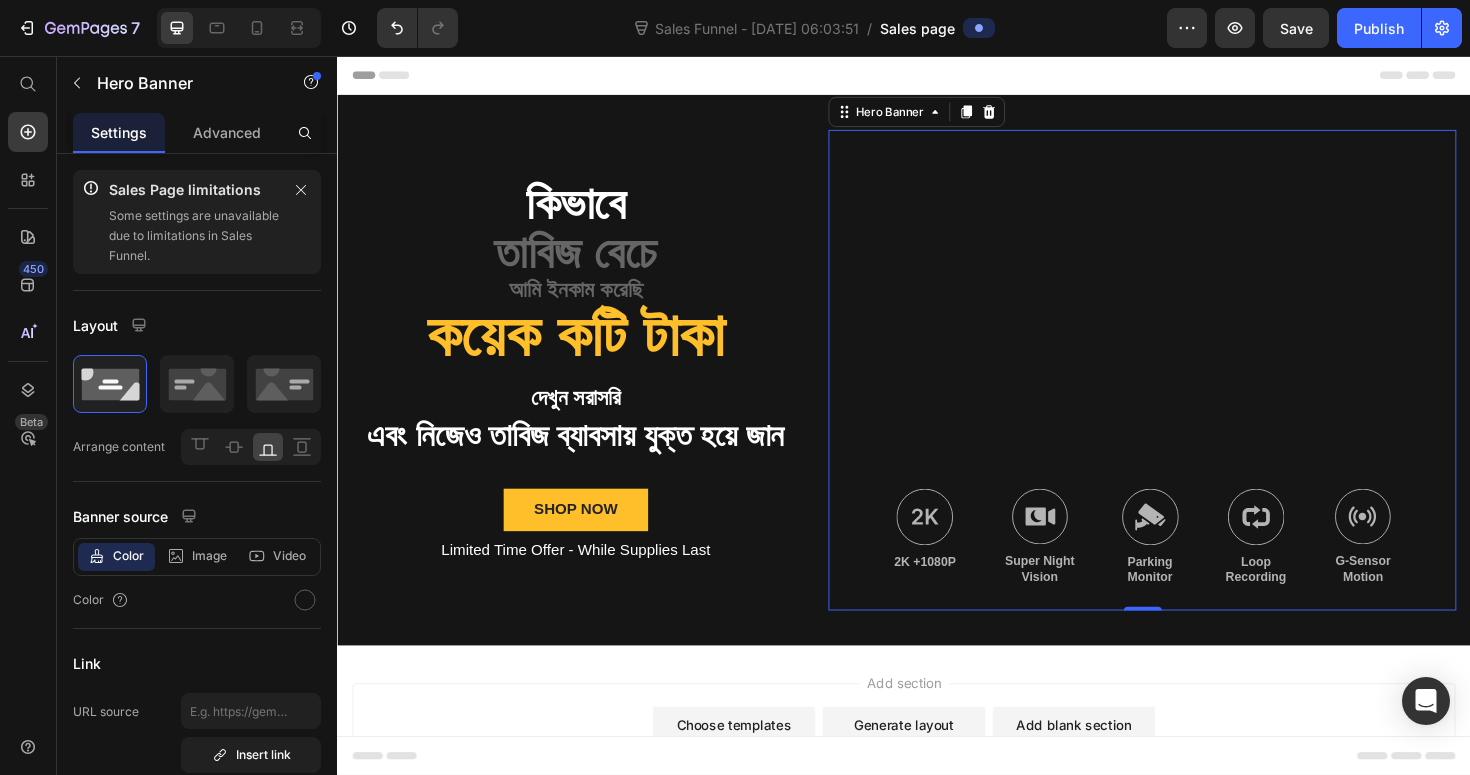 click on "Header" at bounding box center [394, 76] 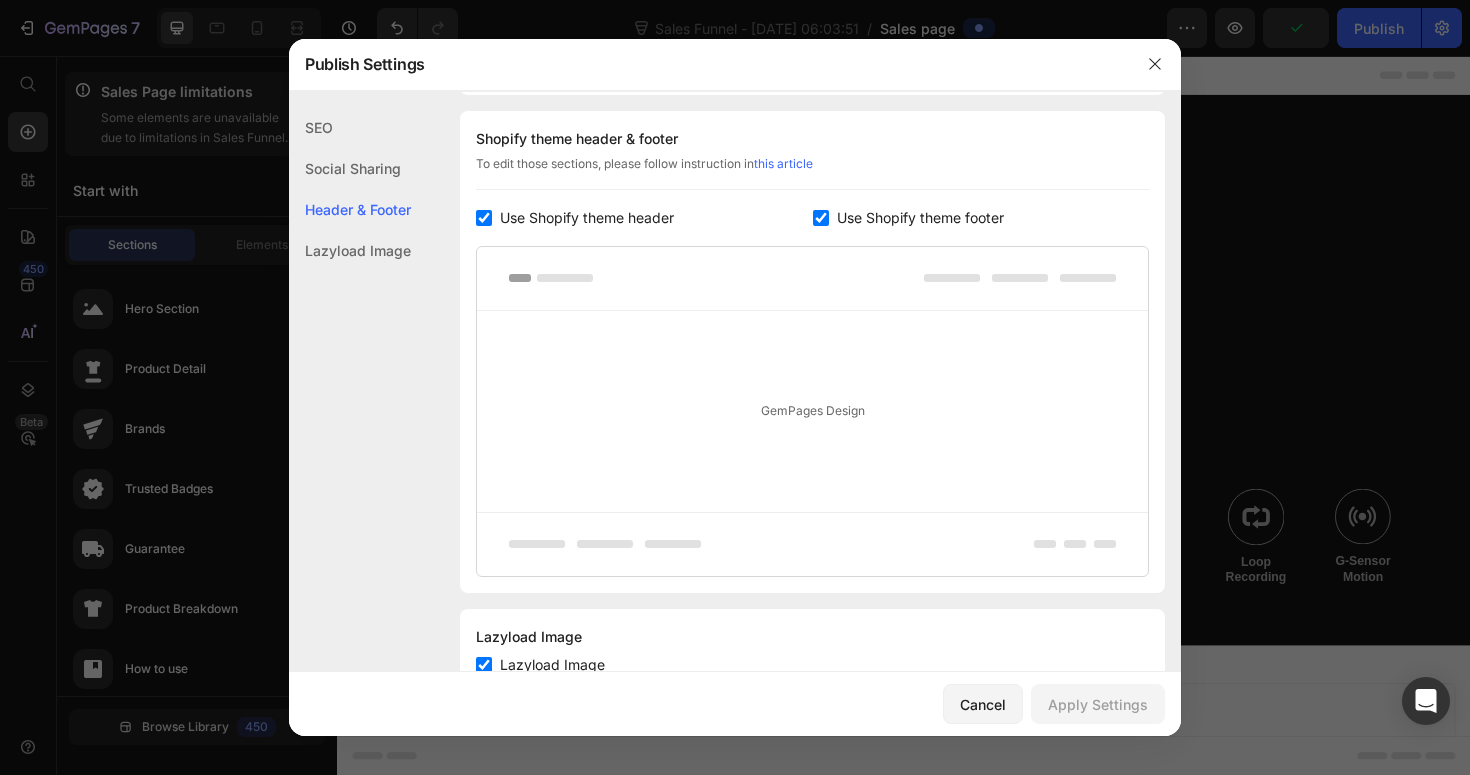 scroll, scrollTop: 0, scrollLeft: 0, axis: both 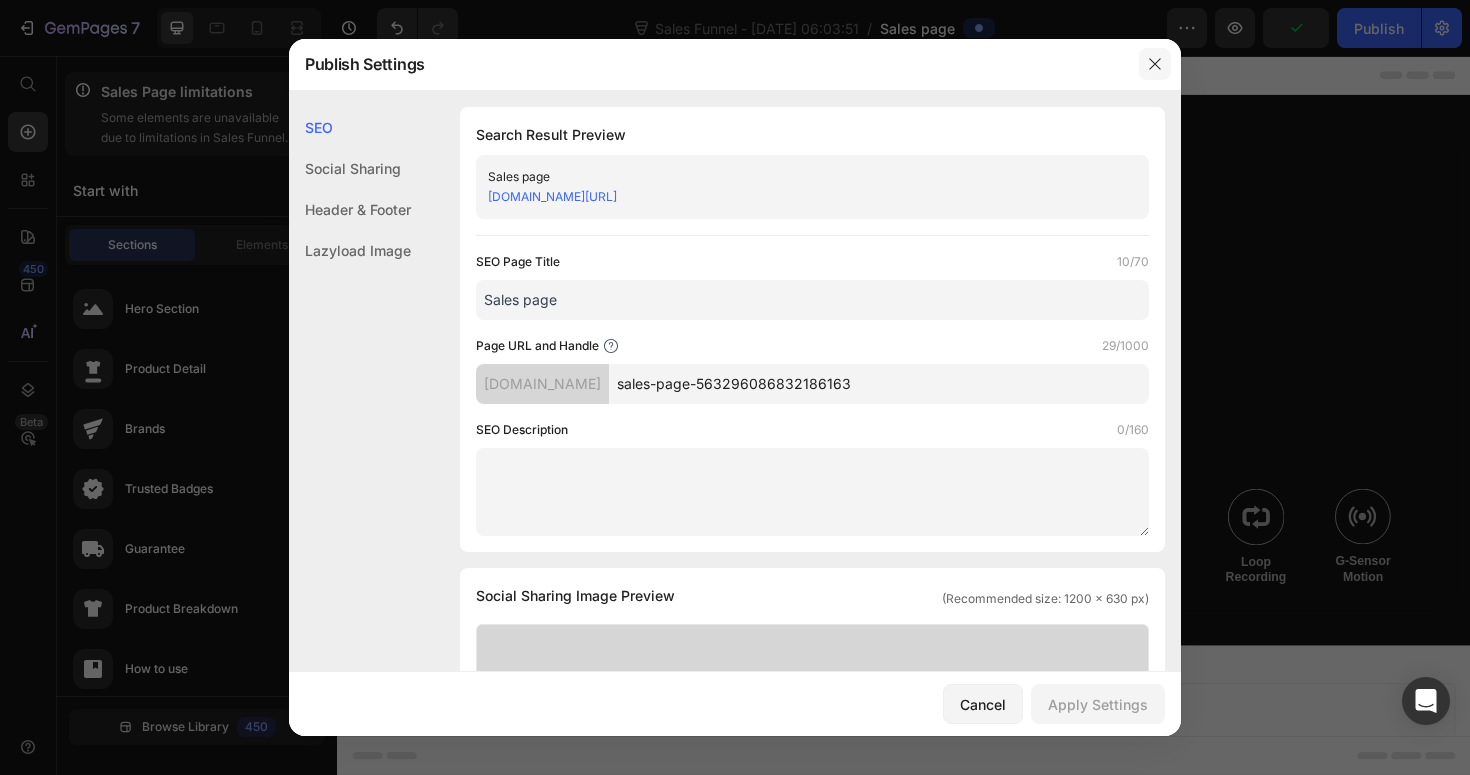 click 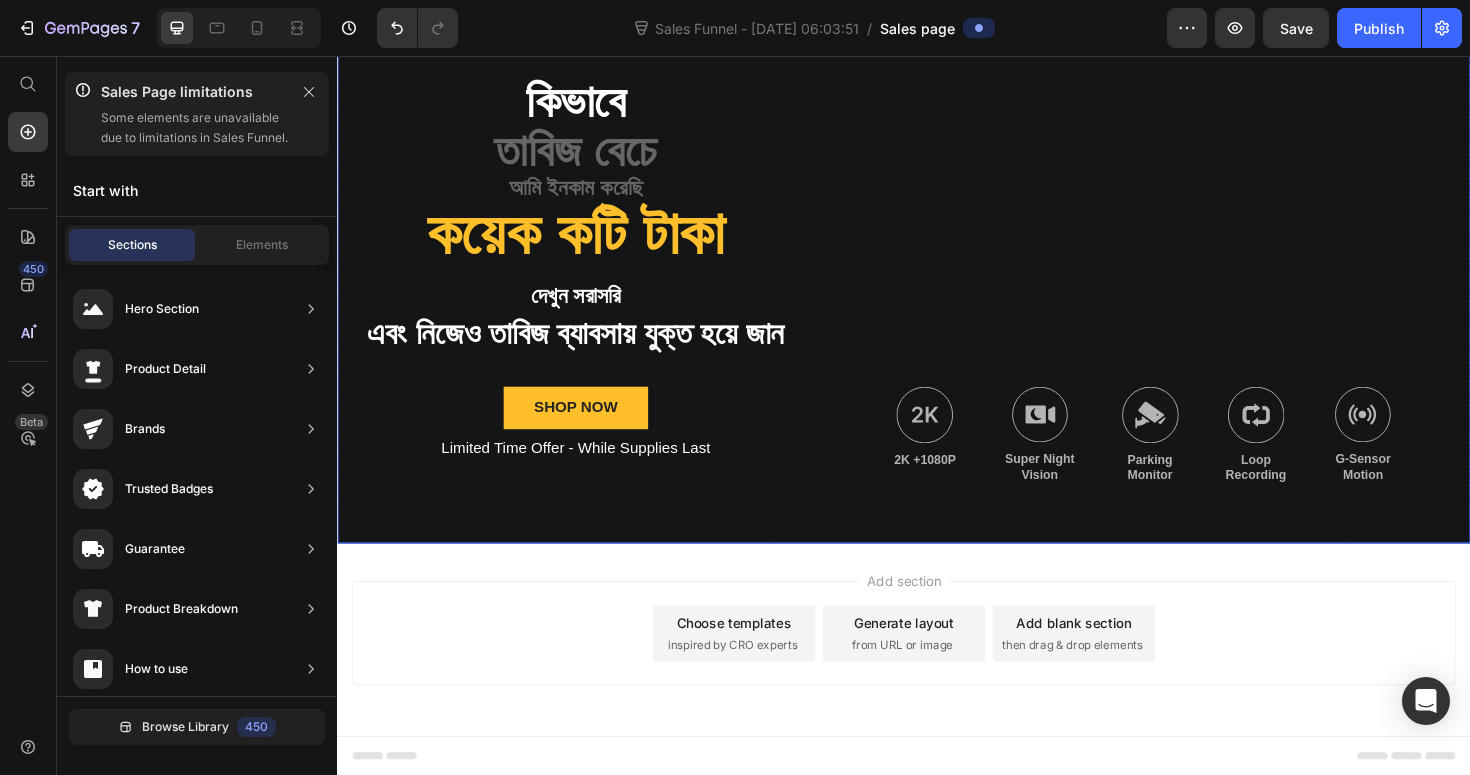 scroll, scrollTop: 0, scrollLeft: 0, axis: both 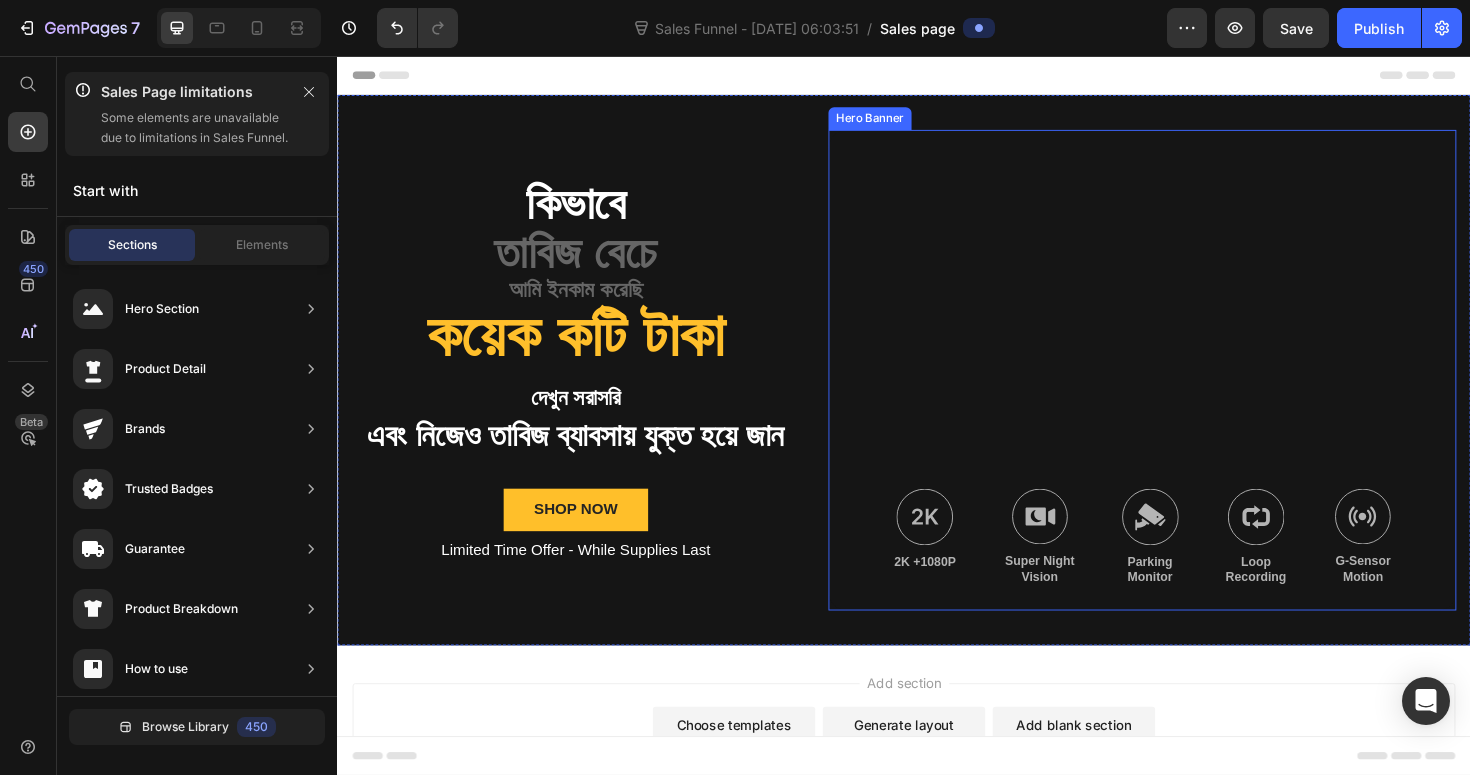 click at bounding box center [1189, 388] 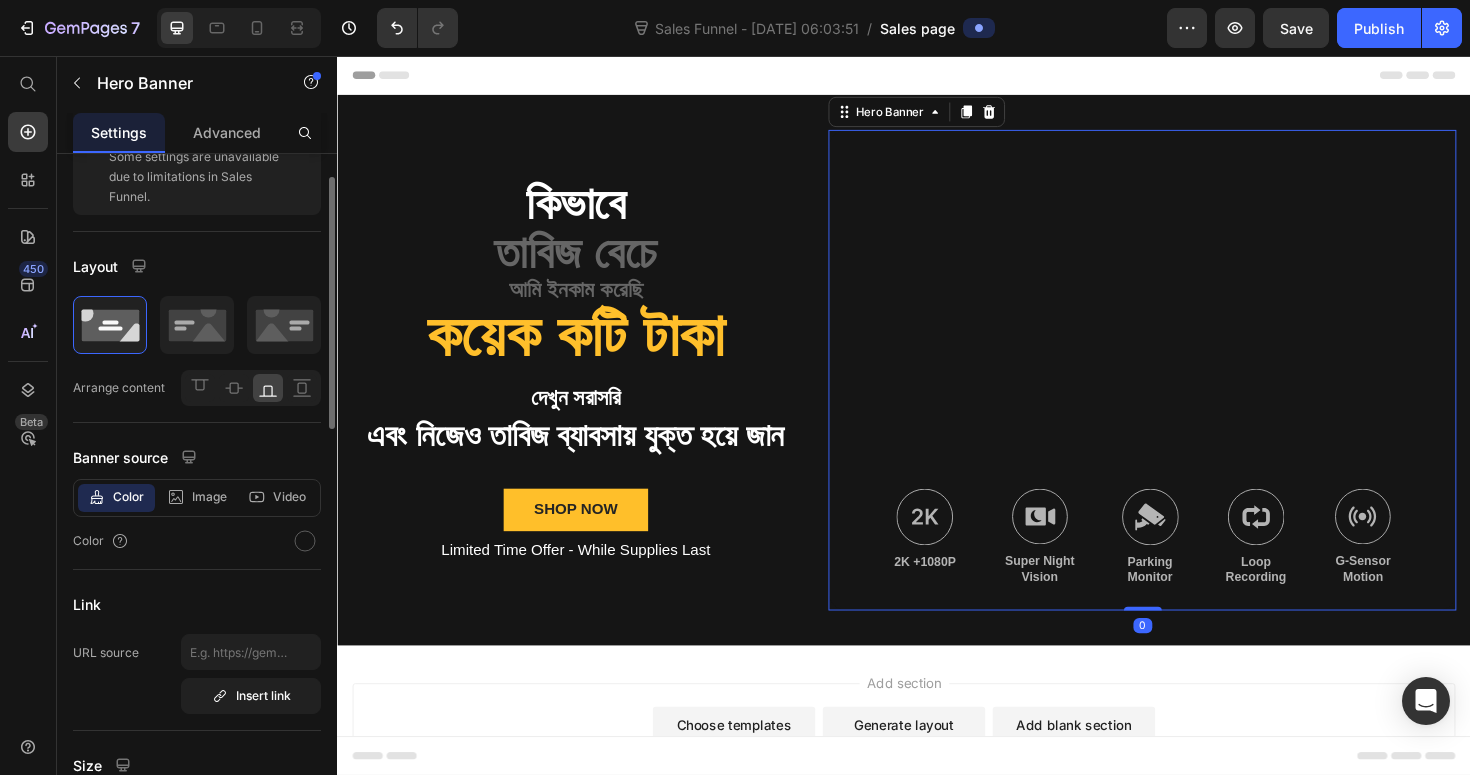 scroll, scrollTop: 65, scrollLeft: 0, axis: vertical 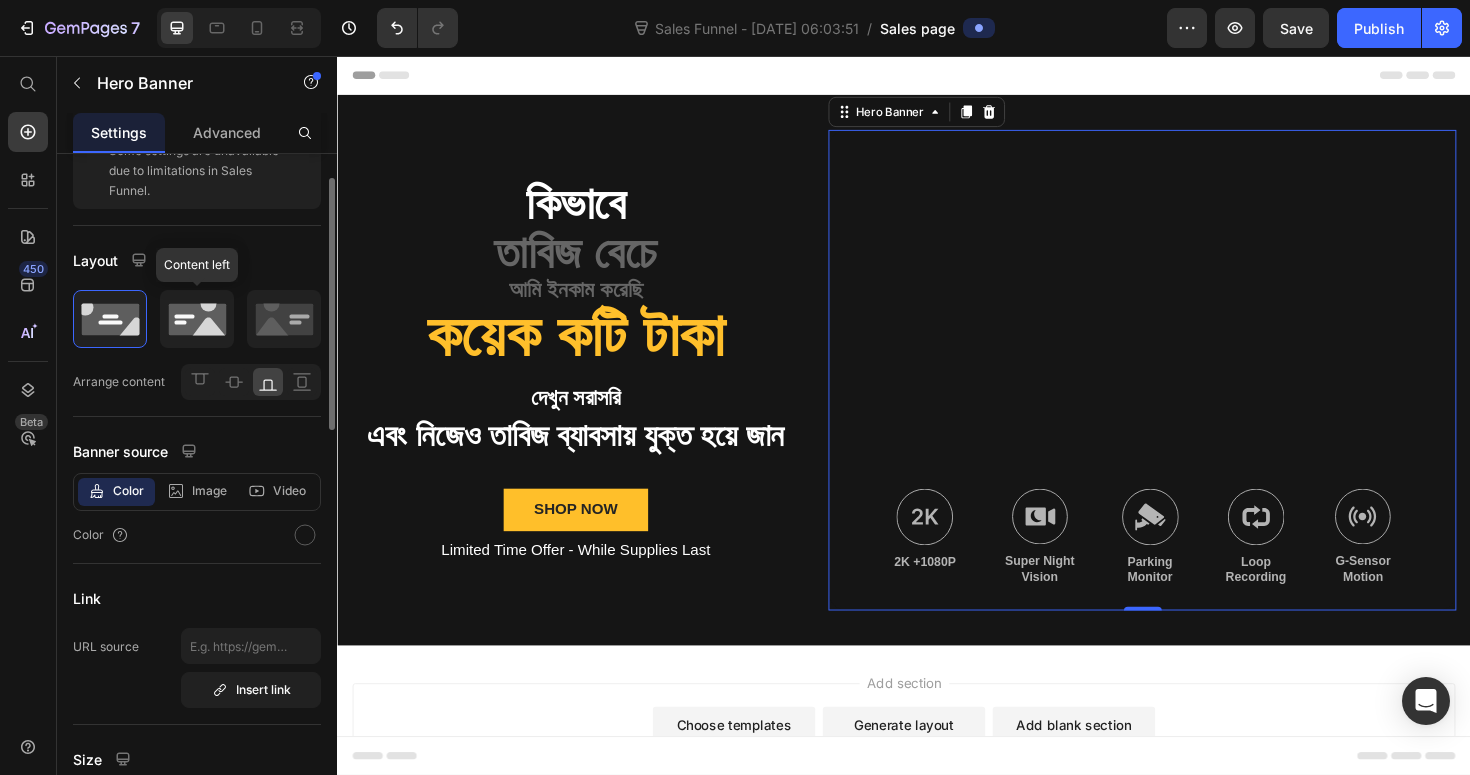 click 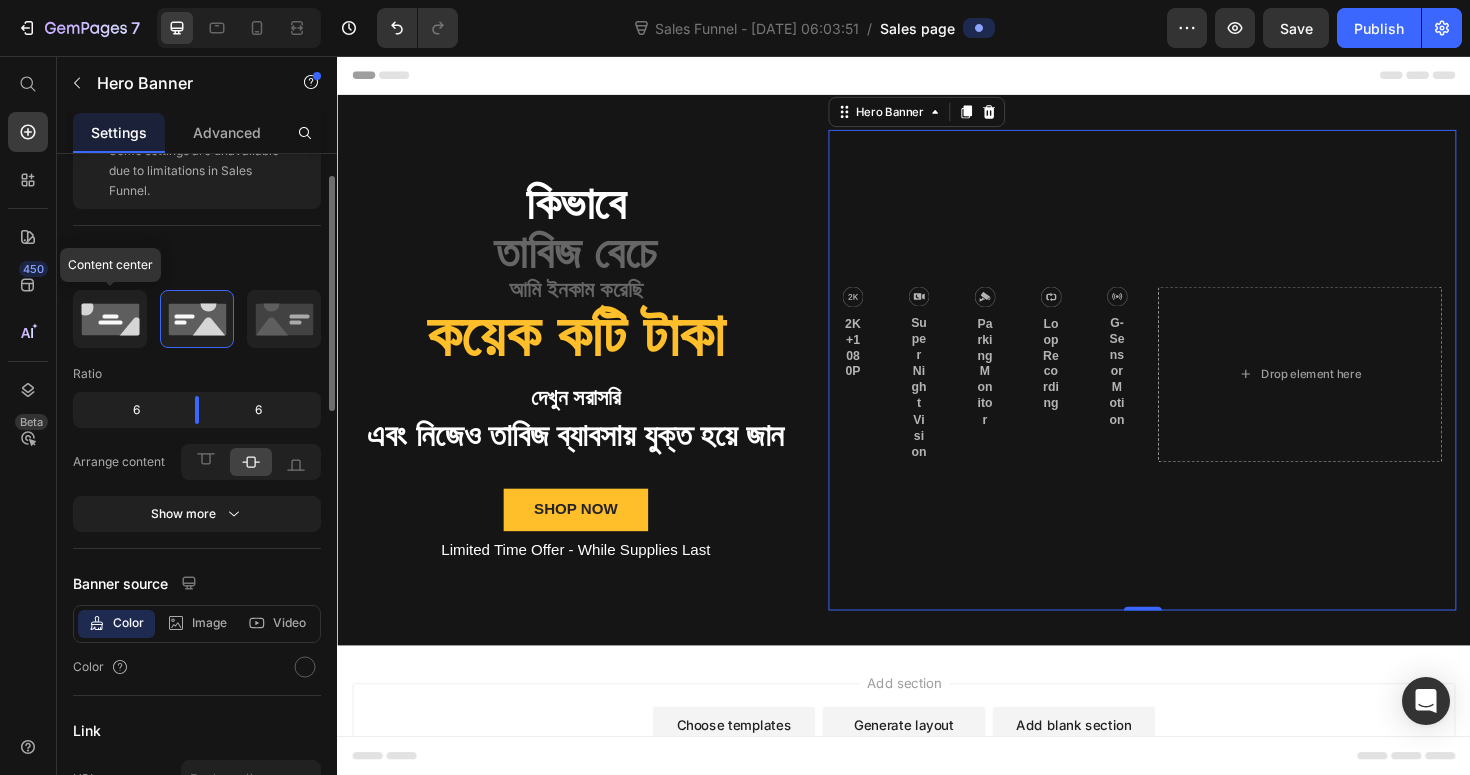 click 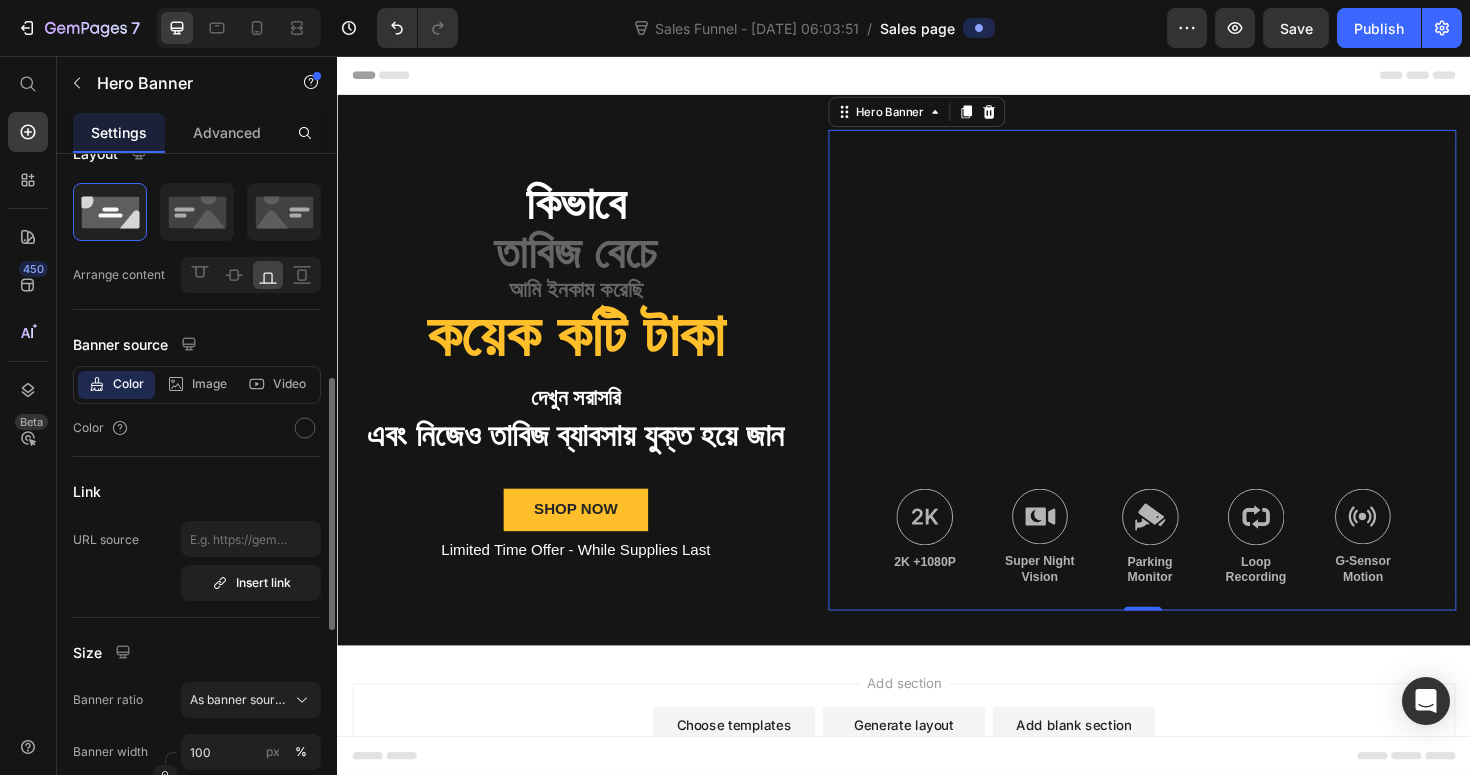 scroll, scrollTop: 361, scrollLeft: 0, axis: vertical 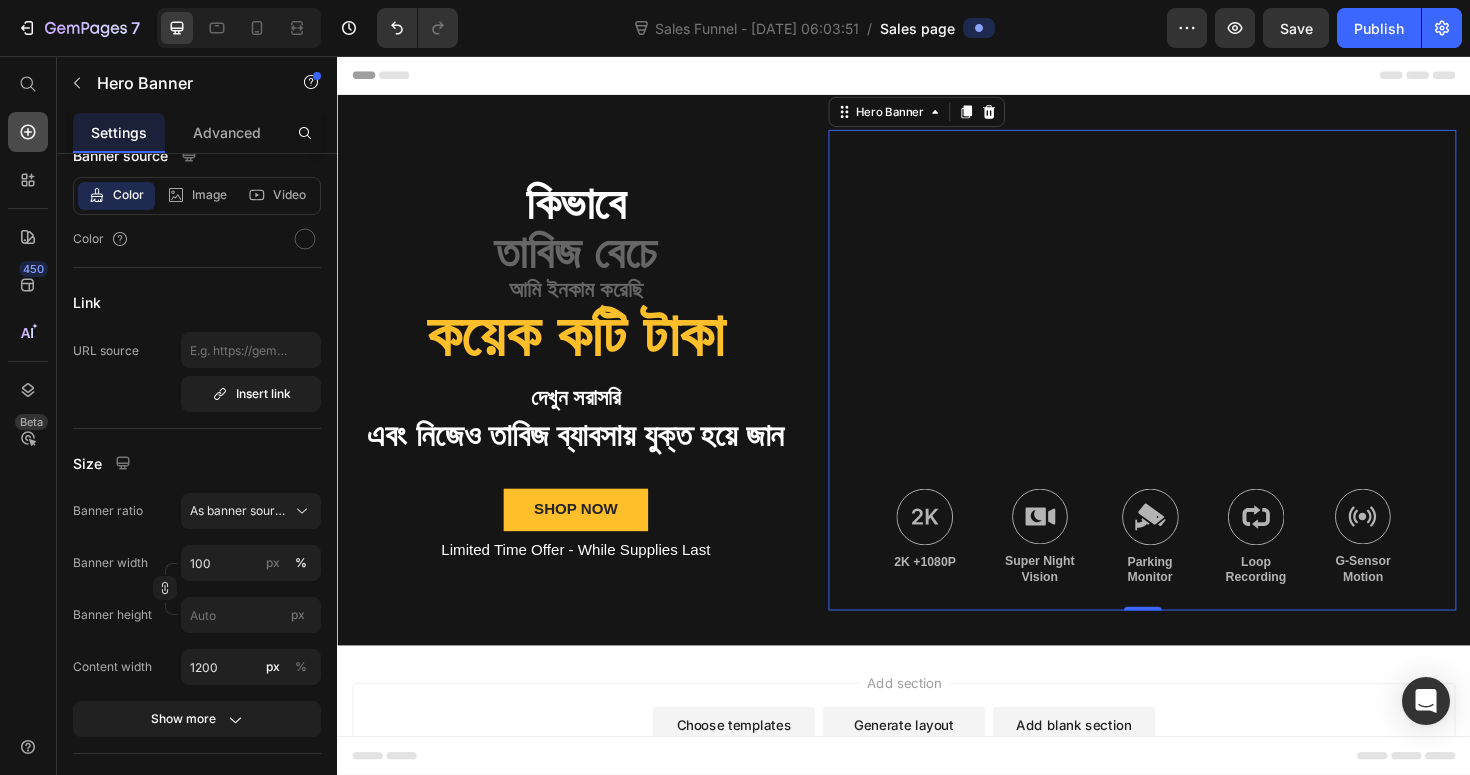 click 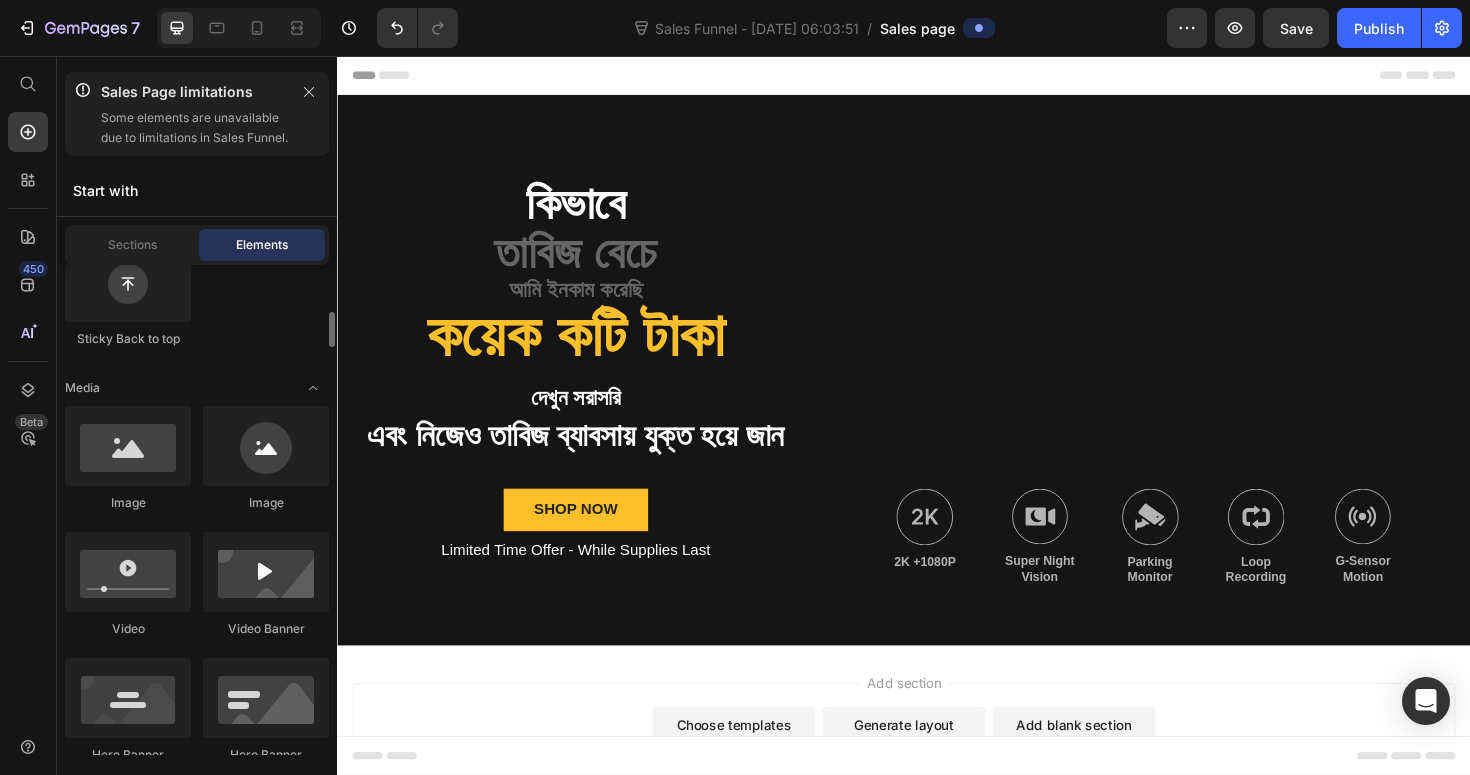 scroll, scrollTop: 680, scrollLeft: 0, axis: vertical 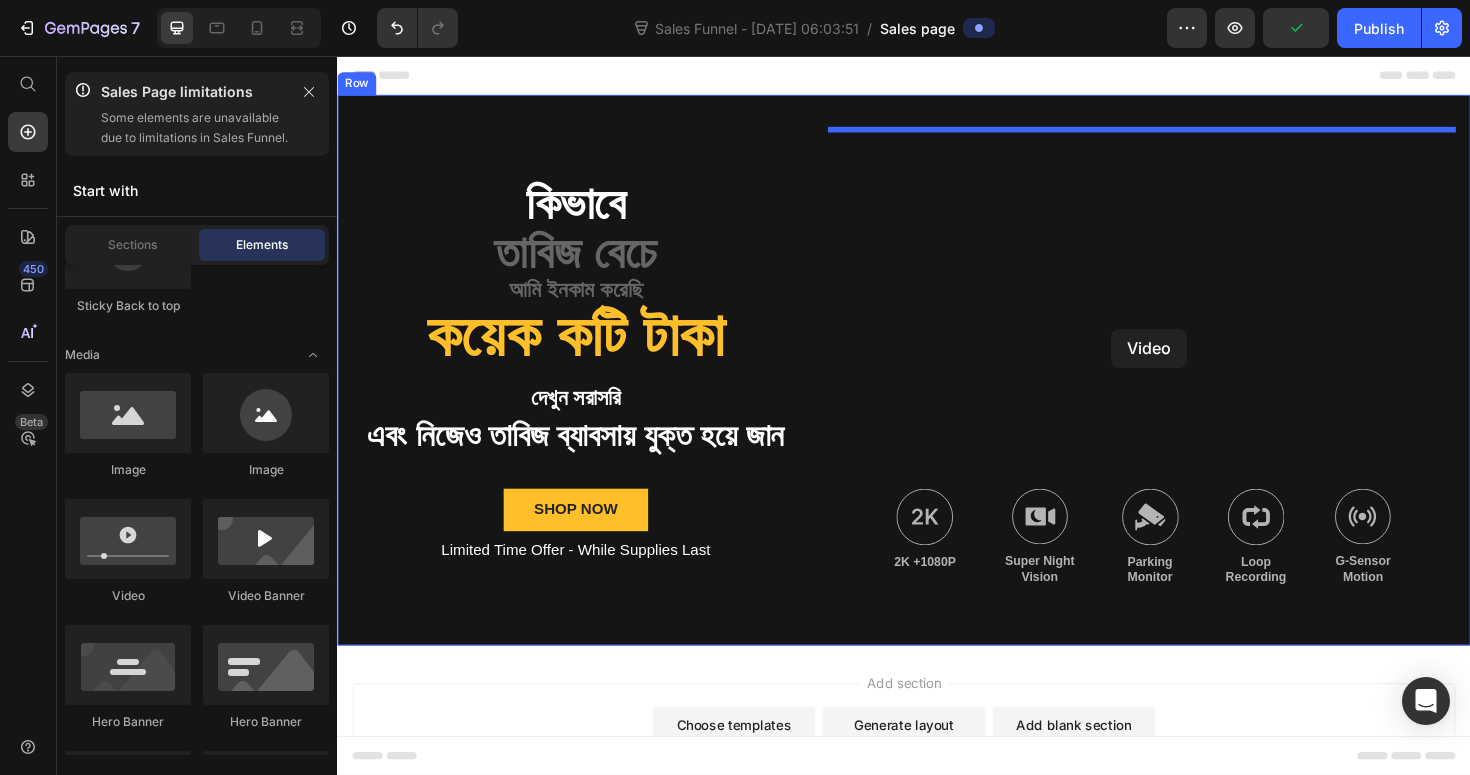 drag, startPoint x: 486, startPoint y: 623, endPoint x: 1157, endPoint y: 345, distance: 726.30914 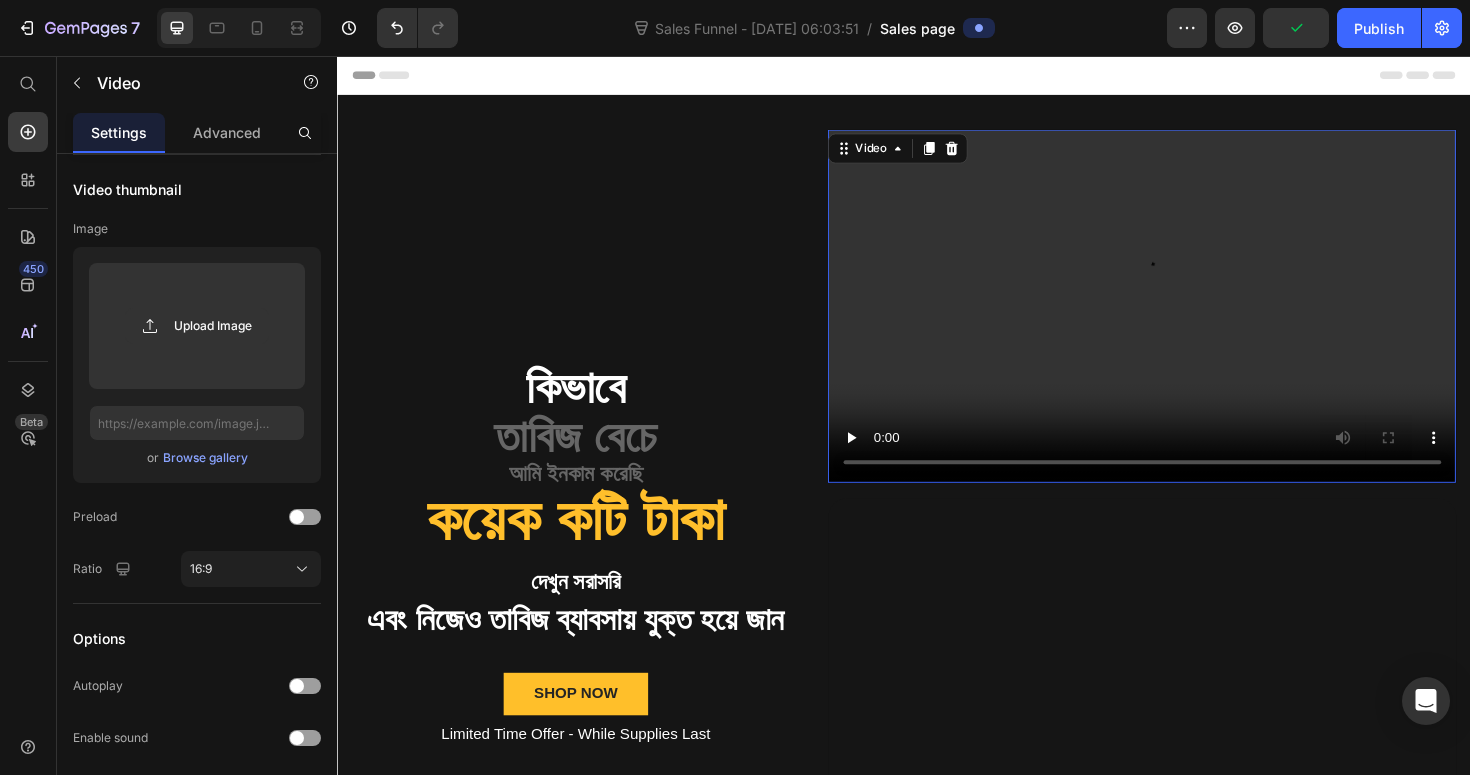 scroll, scrollTop: 0, scrollLeft: 0, axis: both 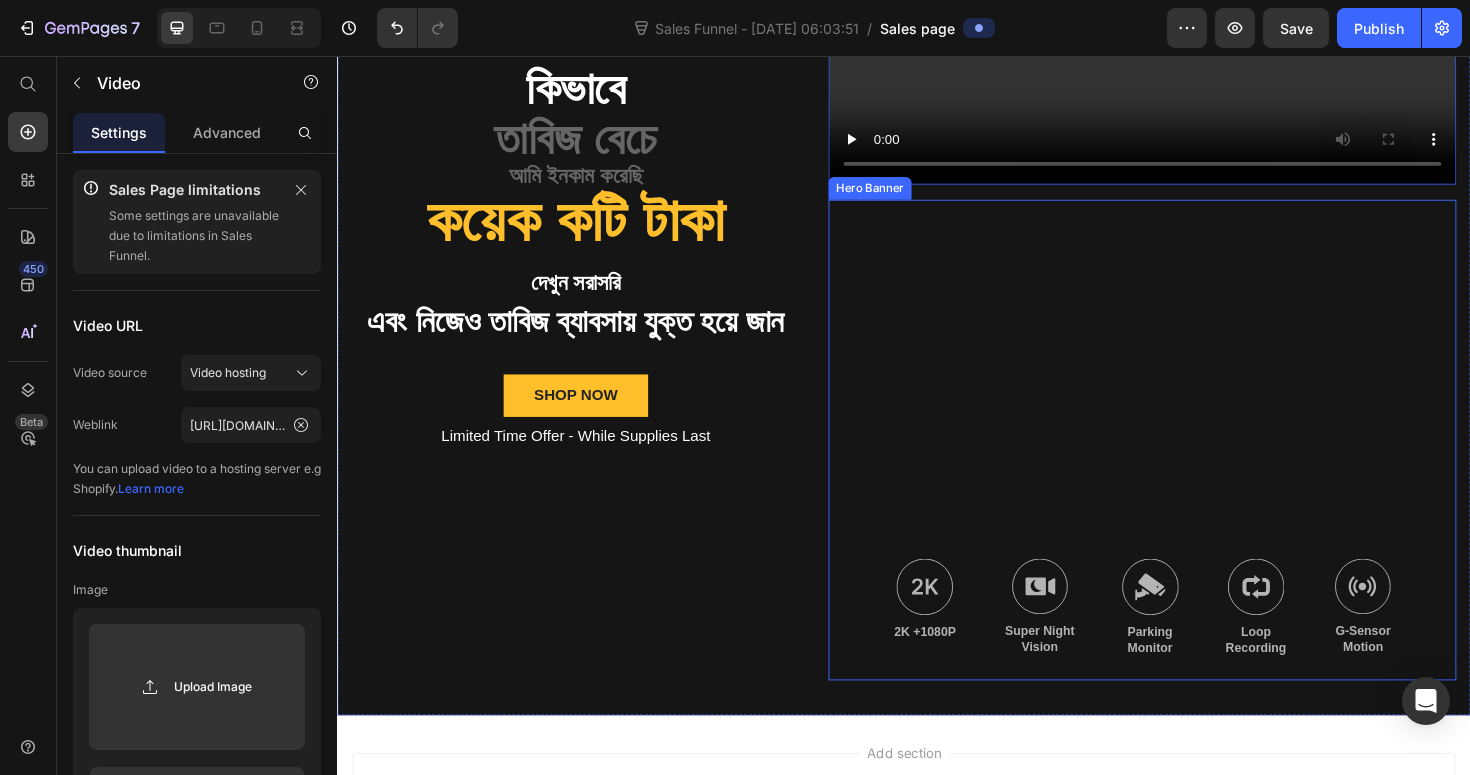 click at bounding box center (1189, 462) 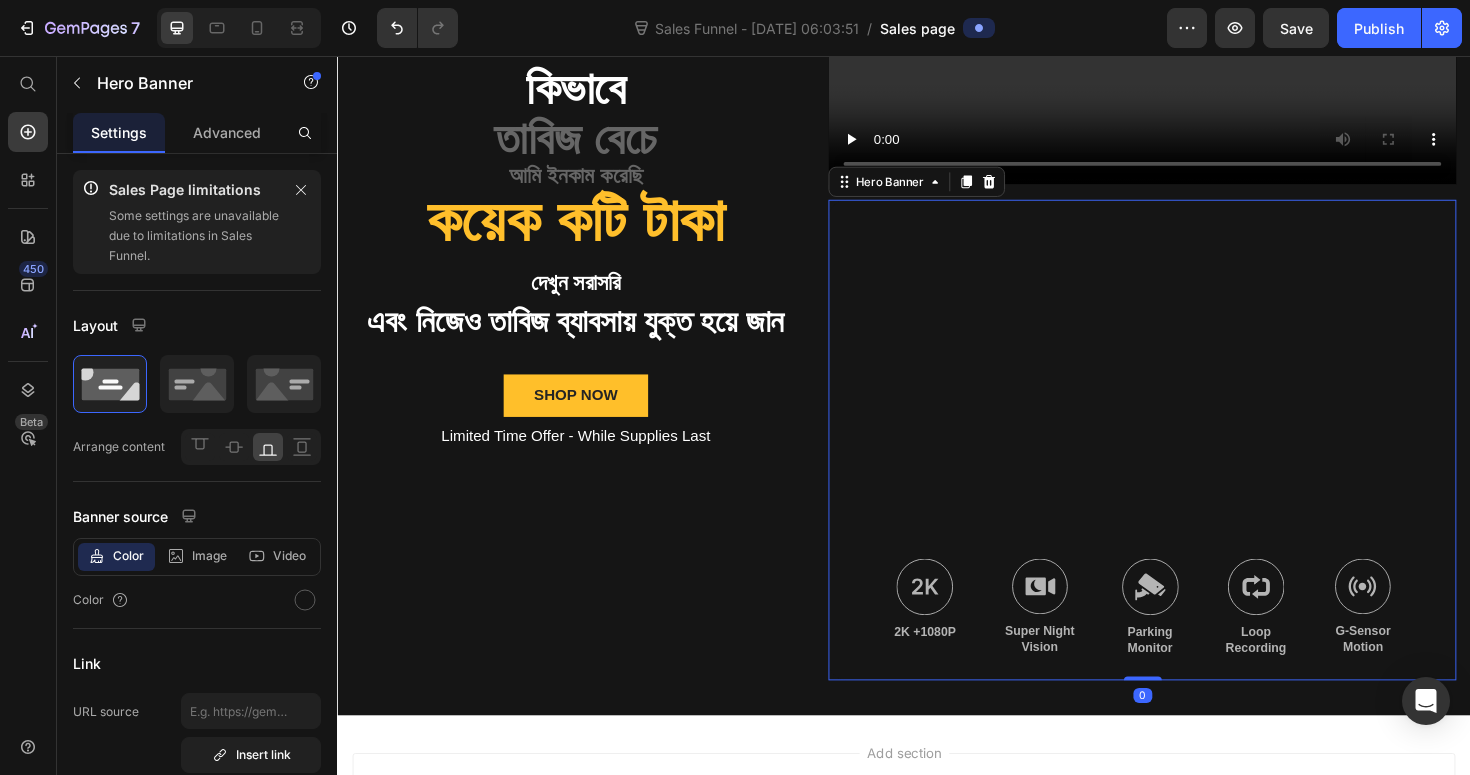 click at bounding box center (1189, 462) 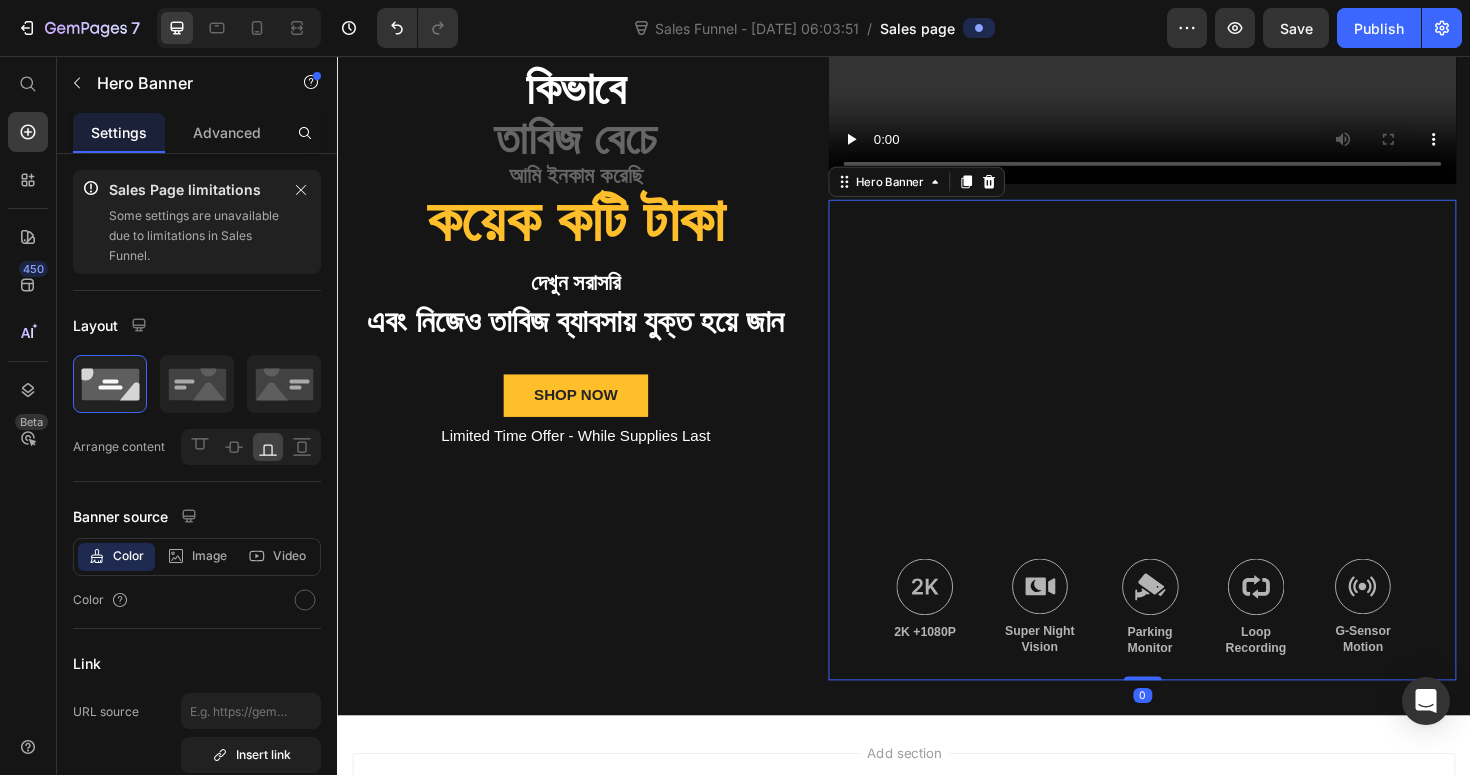 click at bounding box center [1189, 462] 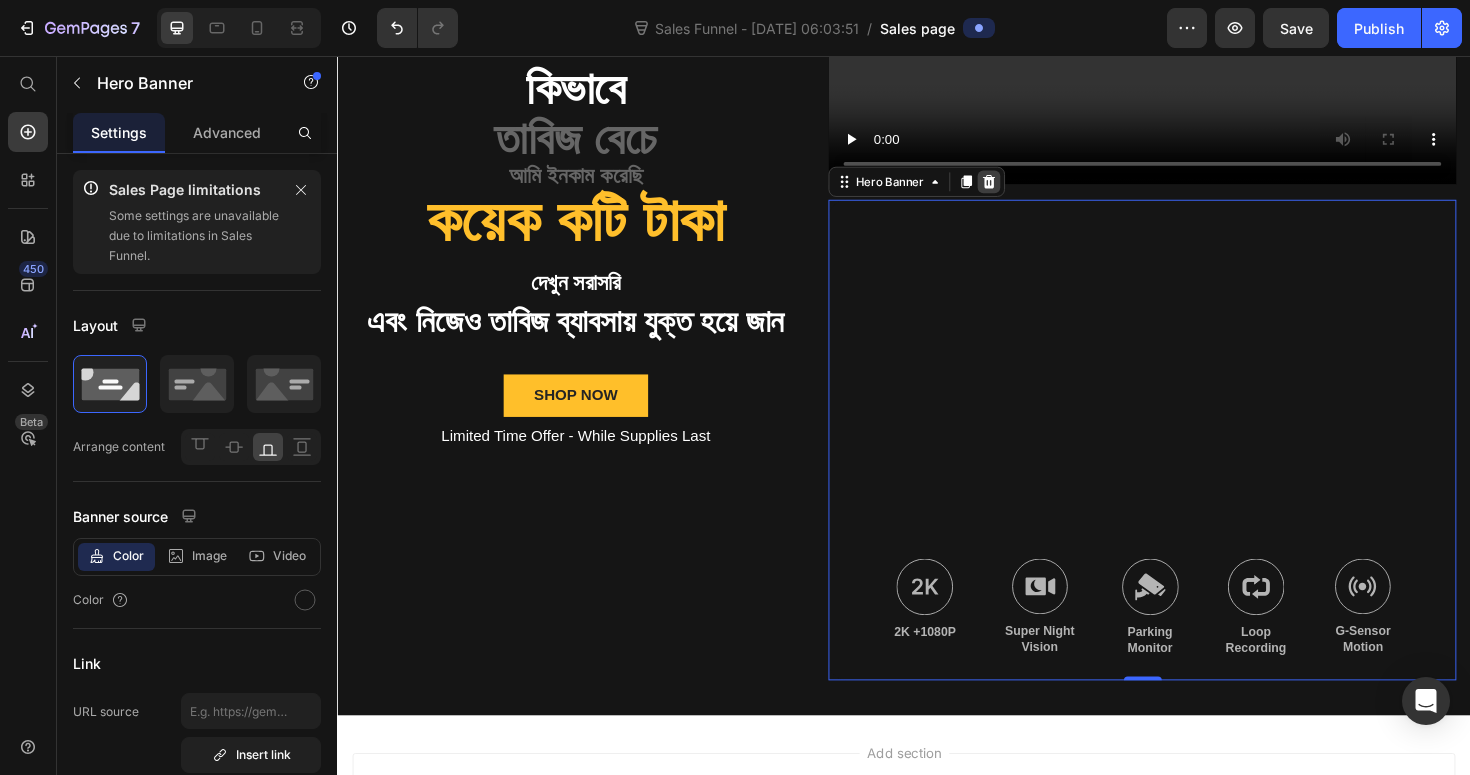 click 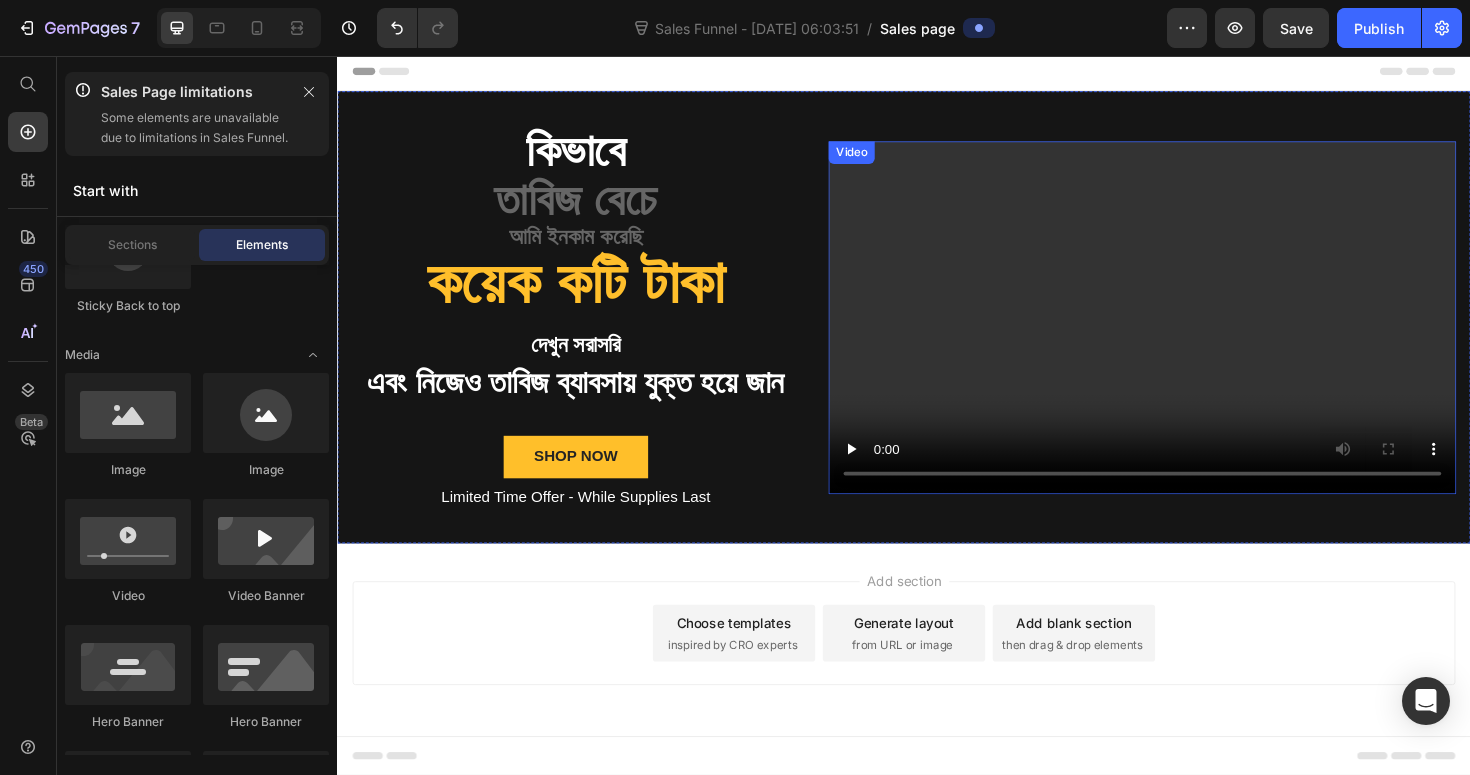 scroll, scrollTop: 0, scrollLeft: 0, axis: both 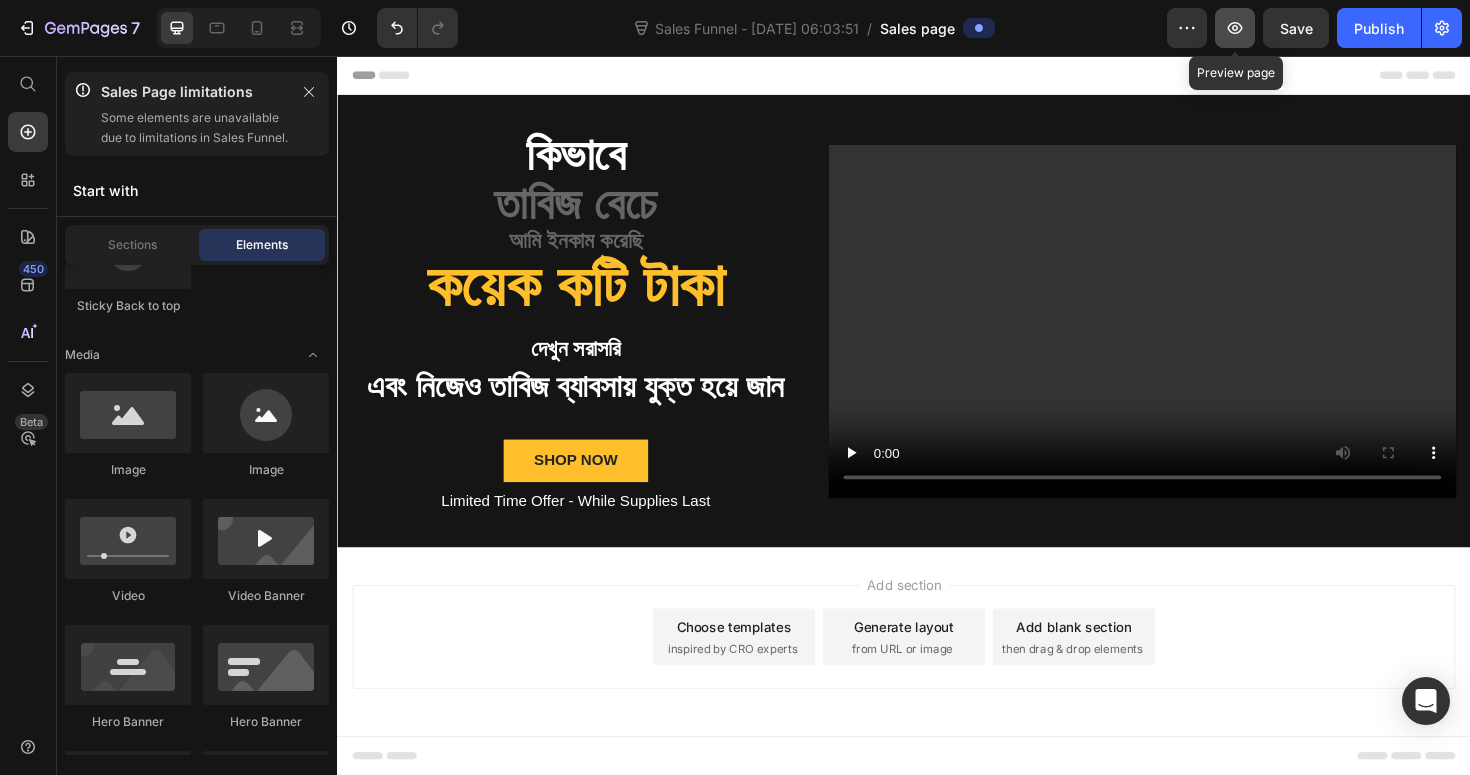 click 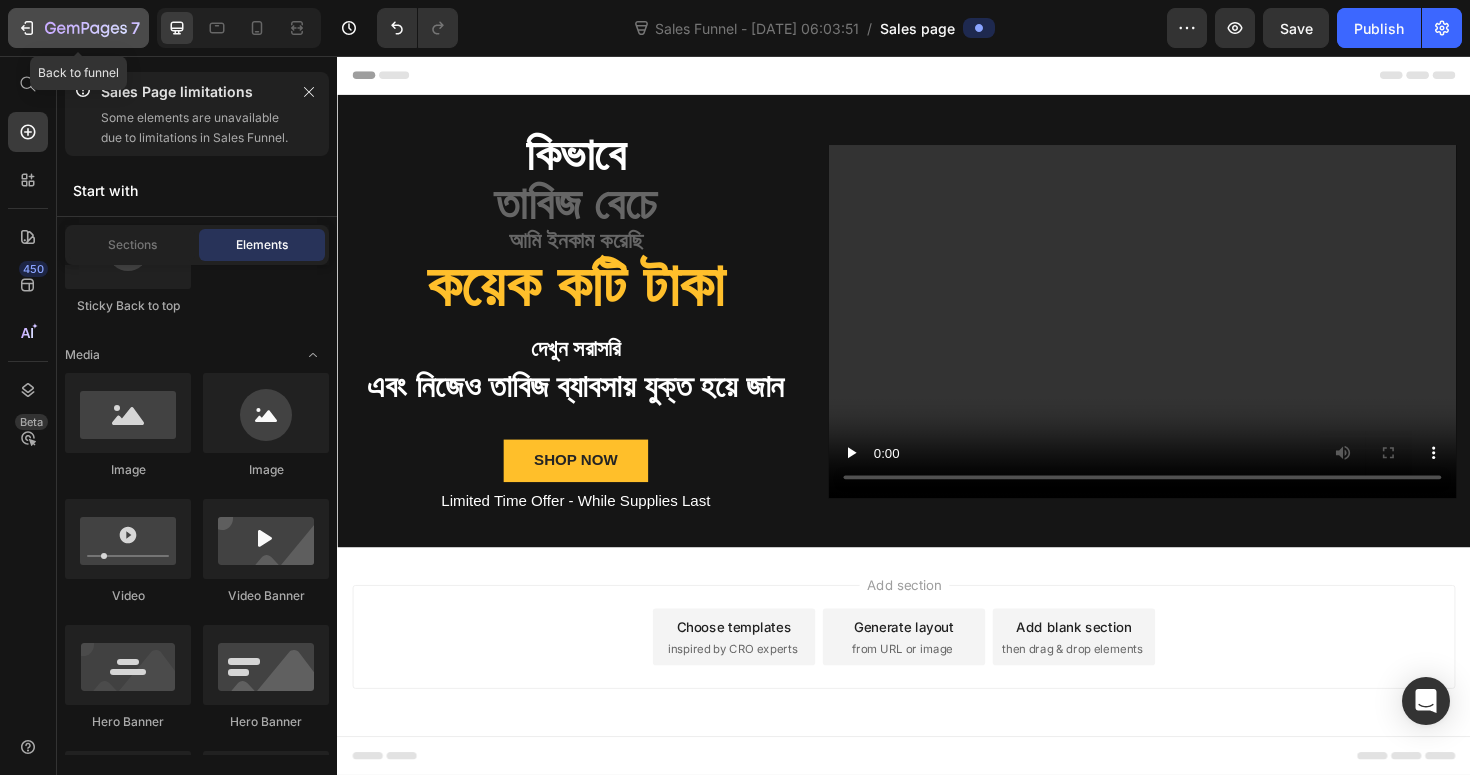 click on "7" 